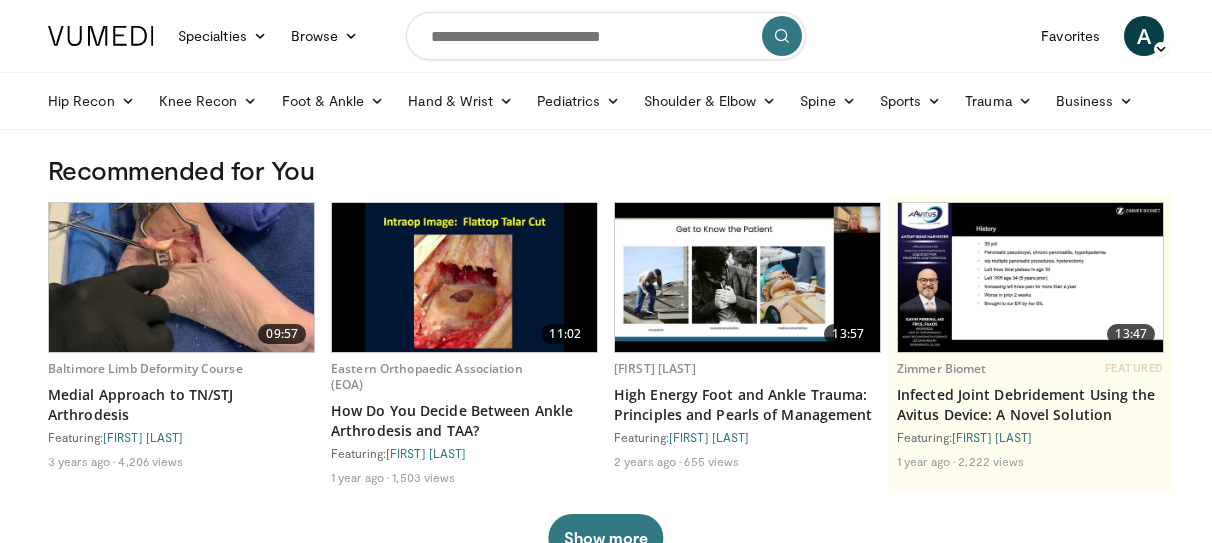 scroll, scrollTop: 0, scrollLeft: 0, axis: both 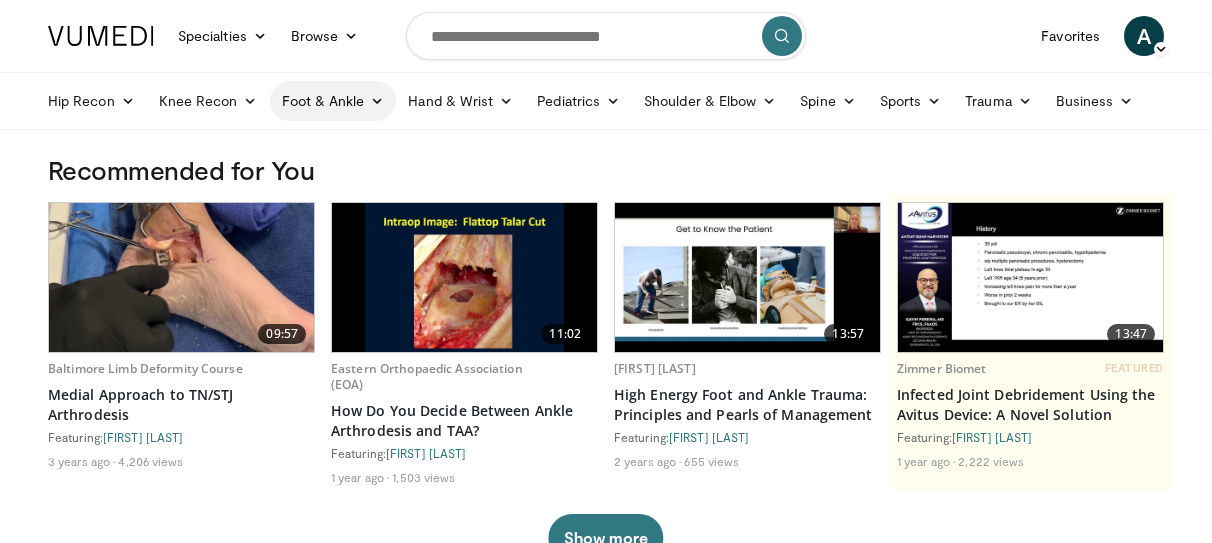 click on "Foot & Ankle" at bounding box center (333, 101) 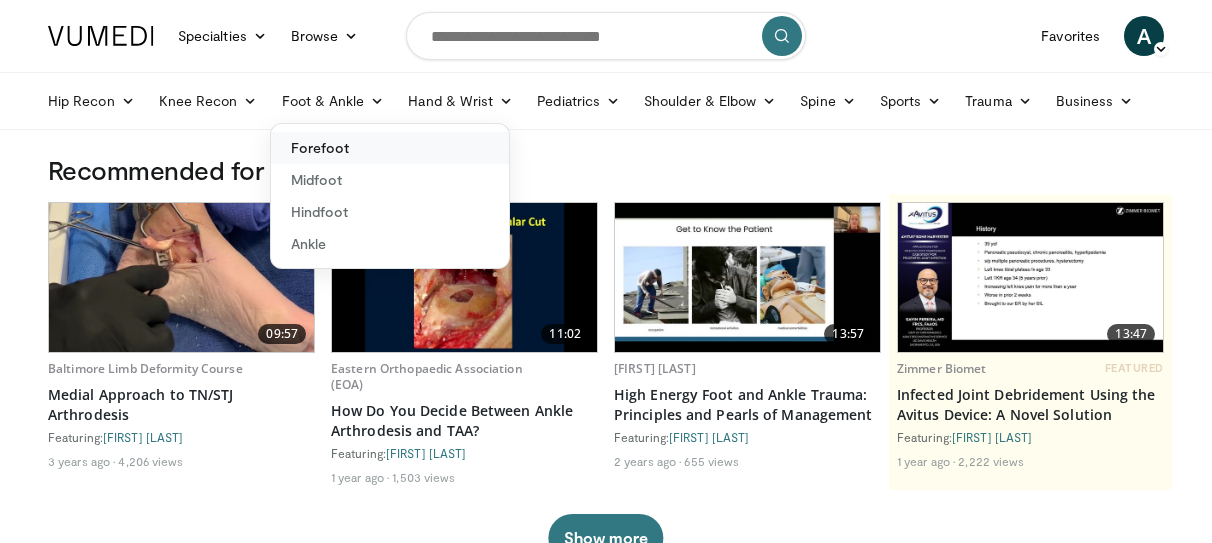 click on "Forefoot" at bounding box center [390, 148] 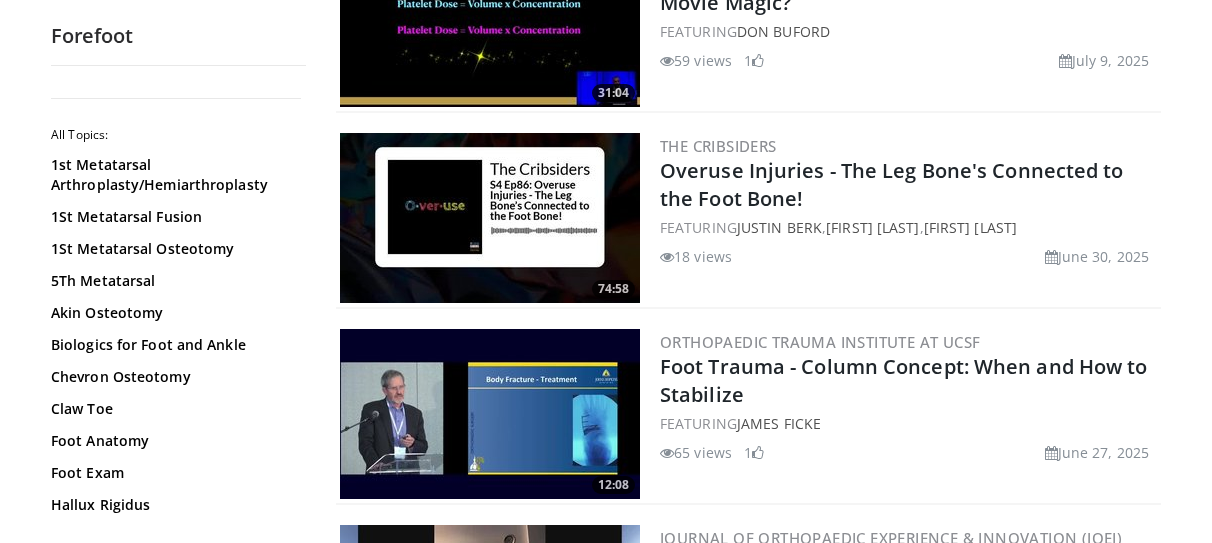 scroll, scrollTop: 292, scrollLeft: 0, axis: vertical 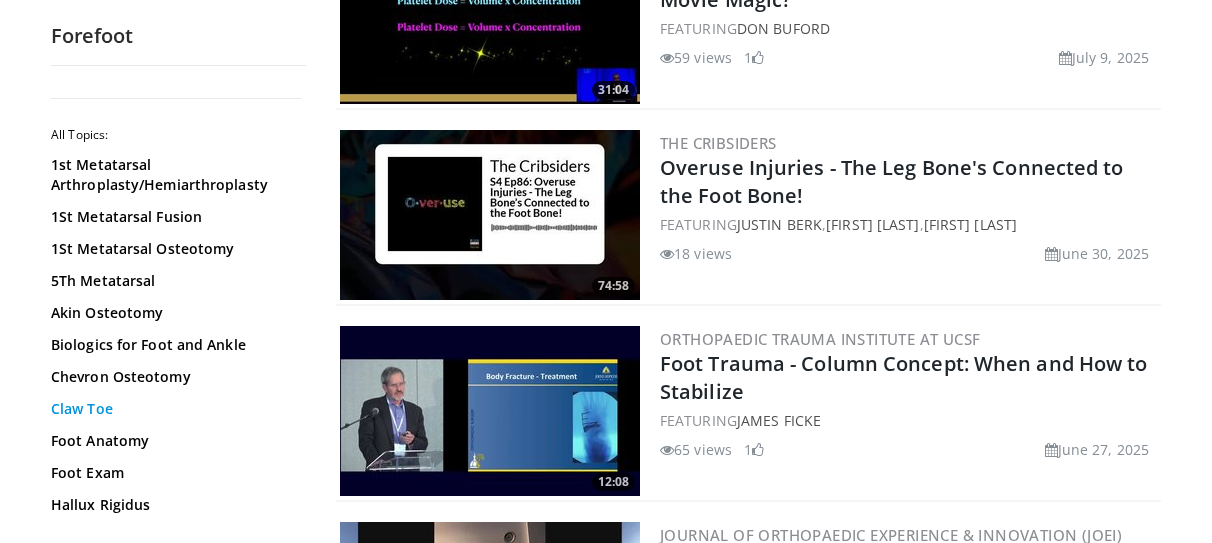 click on "Claw Toe" at bounding box center [173, 409] 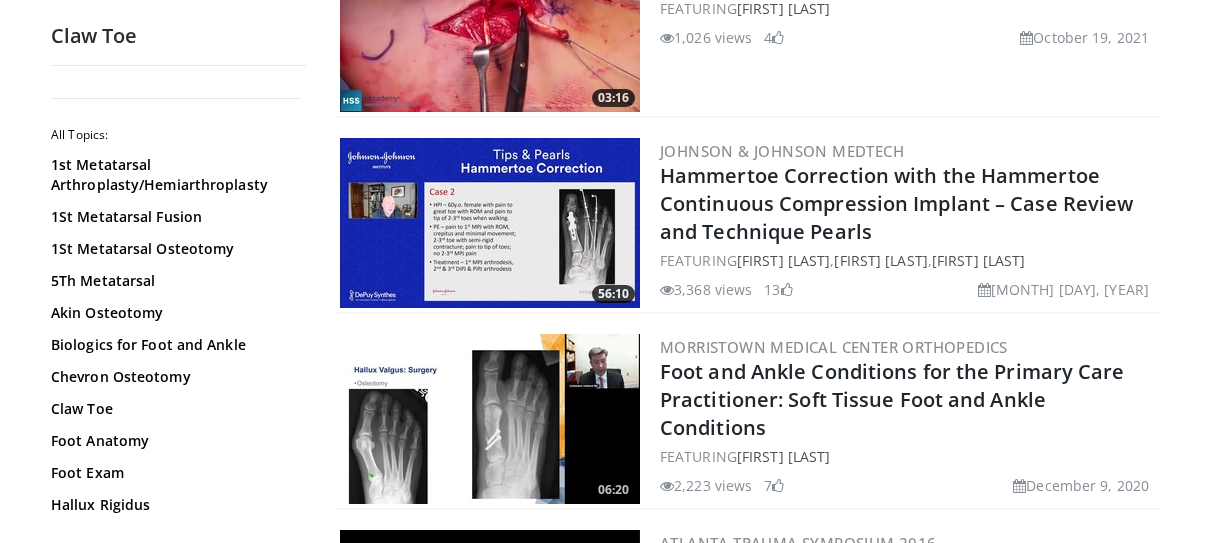scroll, scrollTop: 285, scrollLeft: 0, axis: vertical 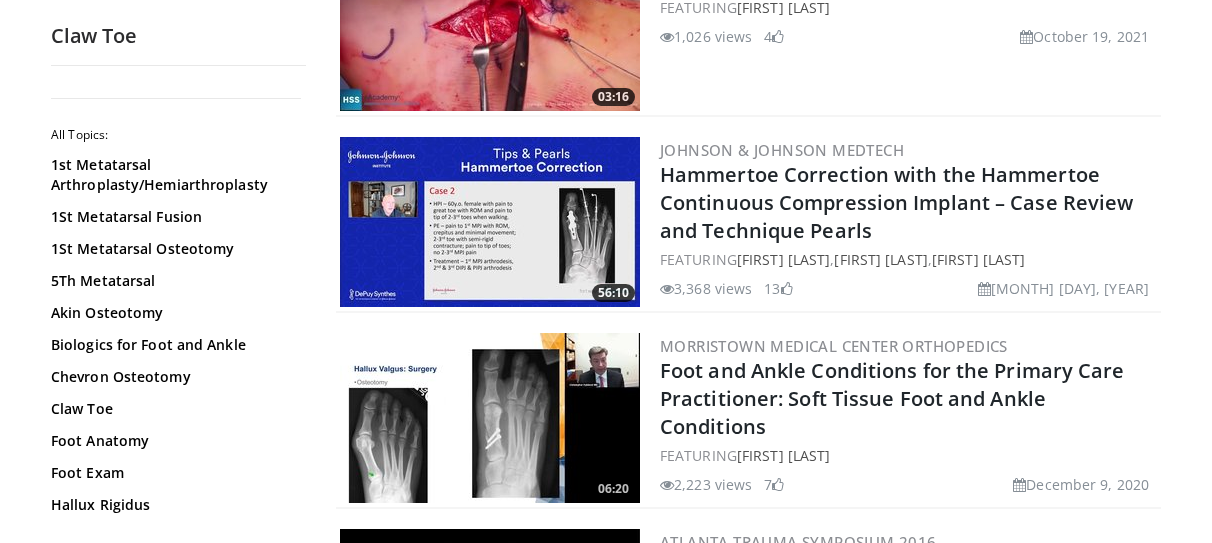 click at bounding box center (490, 222) 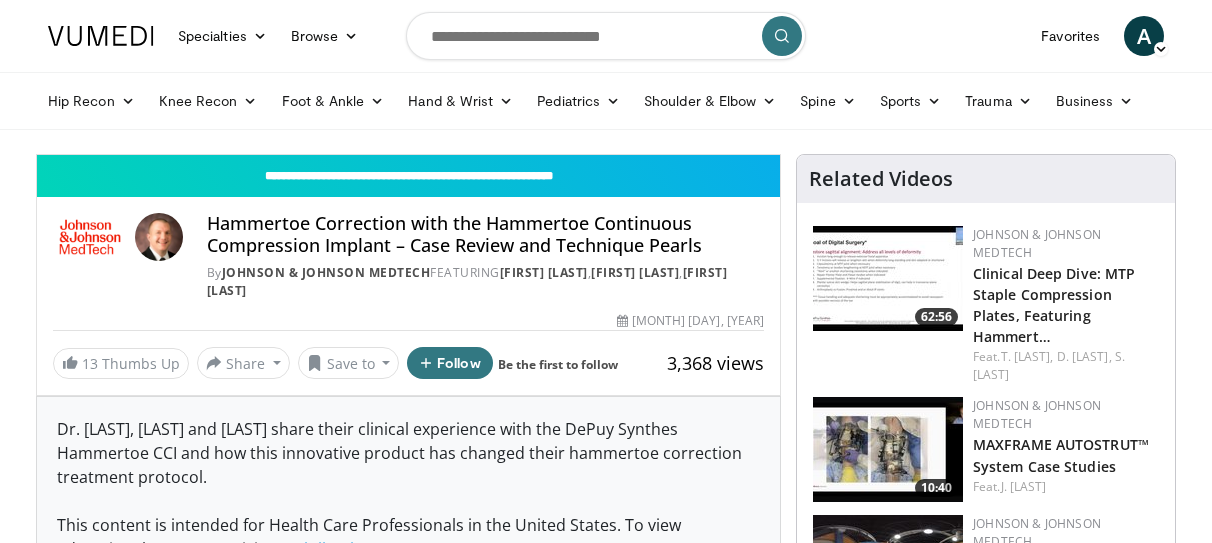 scroll, scrollTop: 0, scrollLeft: 0, axis: both 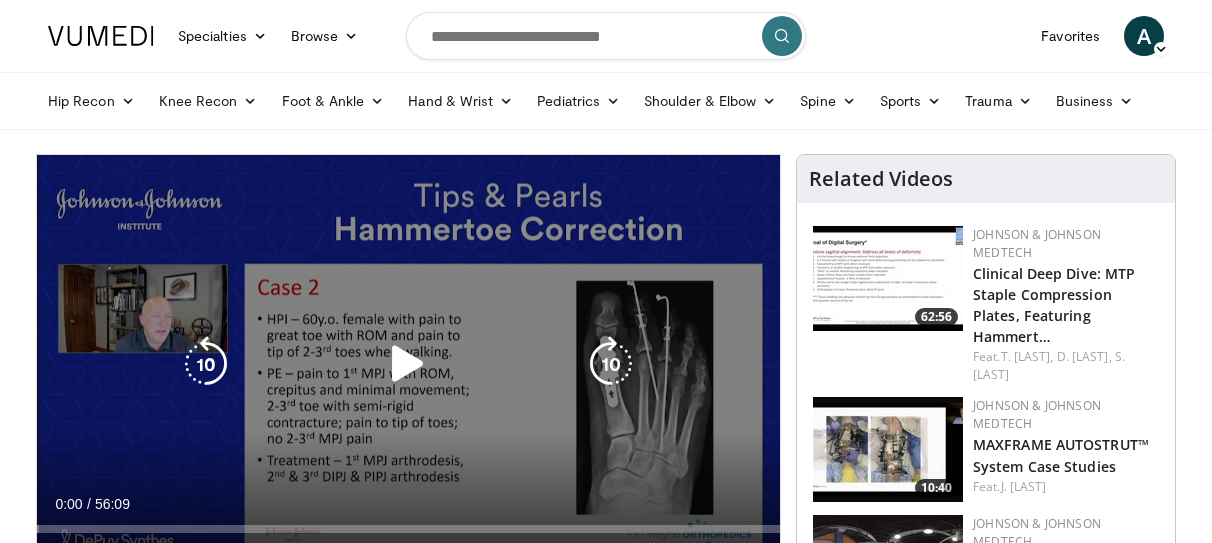 click at bounding box center [408, 364] 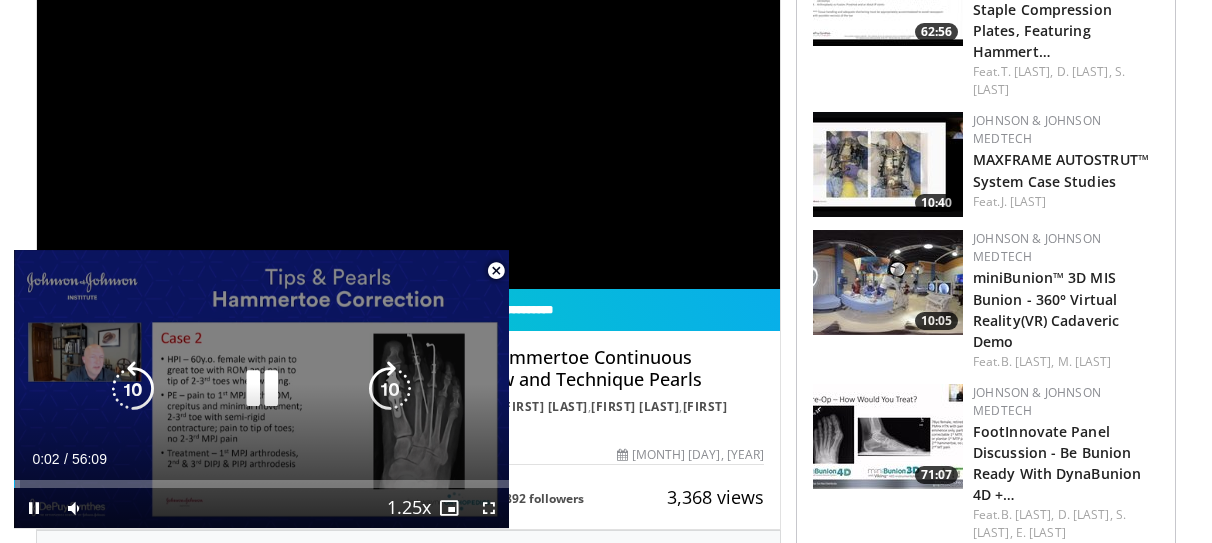 scroll, scrollTop: 292, scrollLeft: 0, axis: vertical 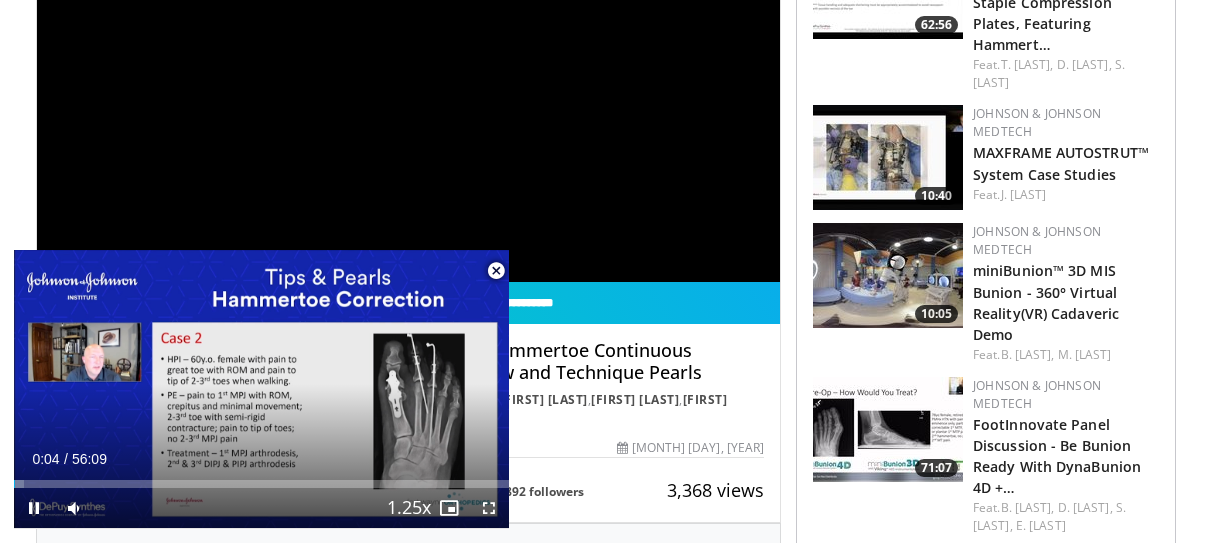 click at bounding box center [496, 271] 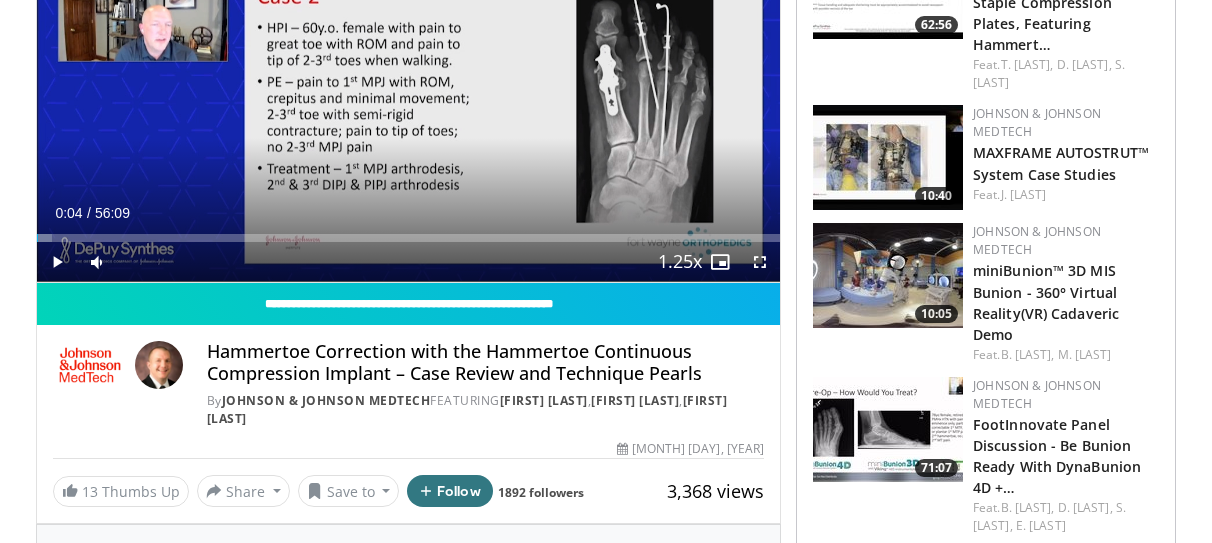 scroll, scrollTop: 297, scrollLeft: 0, axis: vertical 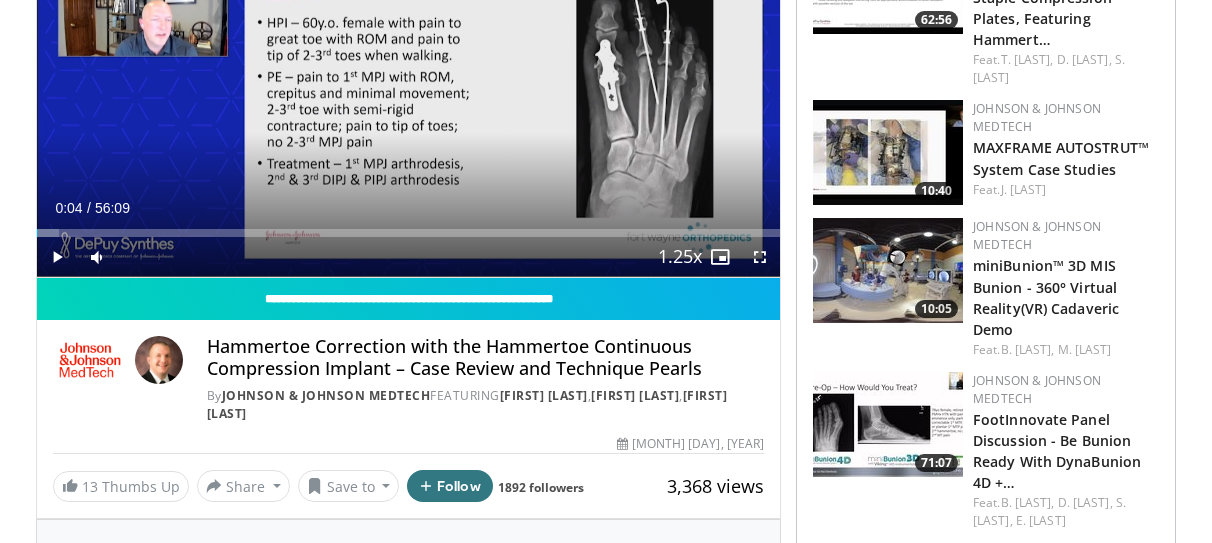 click at bounding box center [57, 257] 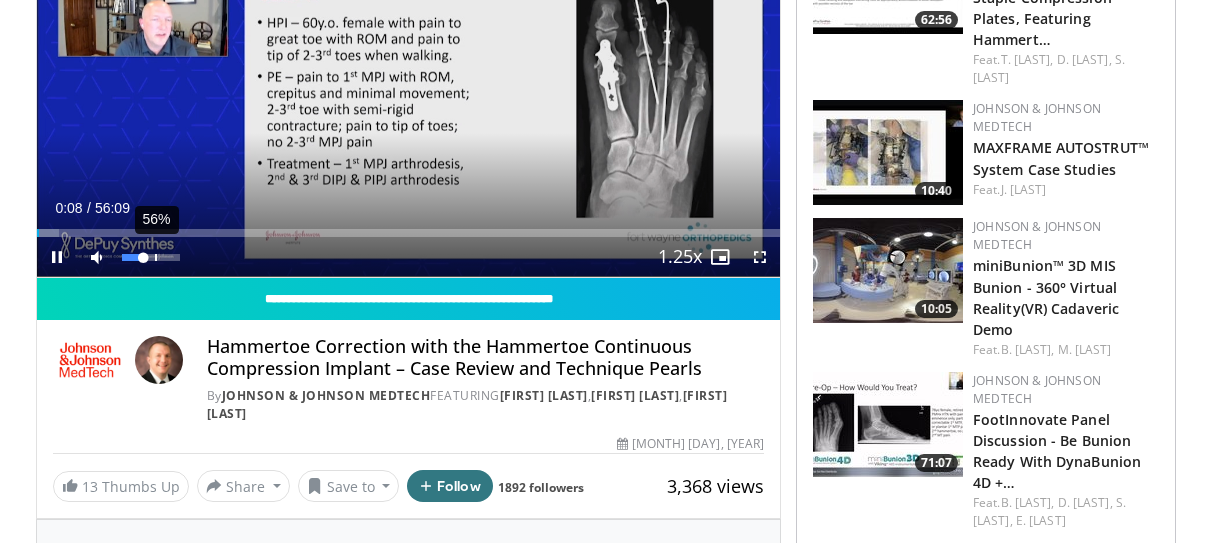 click on "56%" at bounding box center (151, 257) 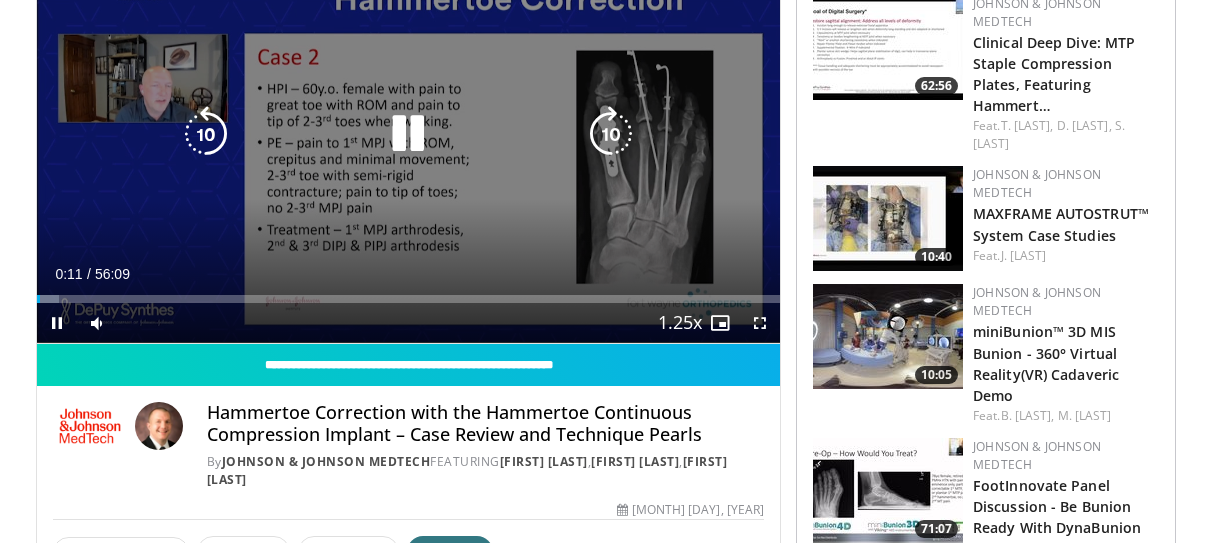 scroll, scrollTop: 230, scrollLeft: 0, axis: vertical 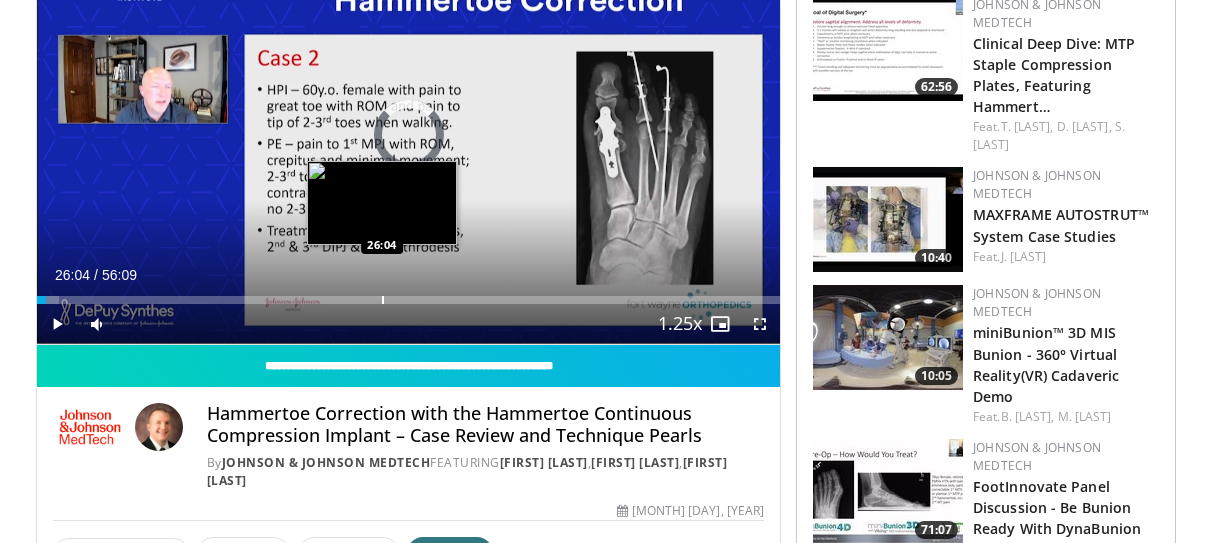 click at bounding box center (383, 300) 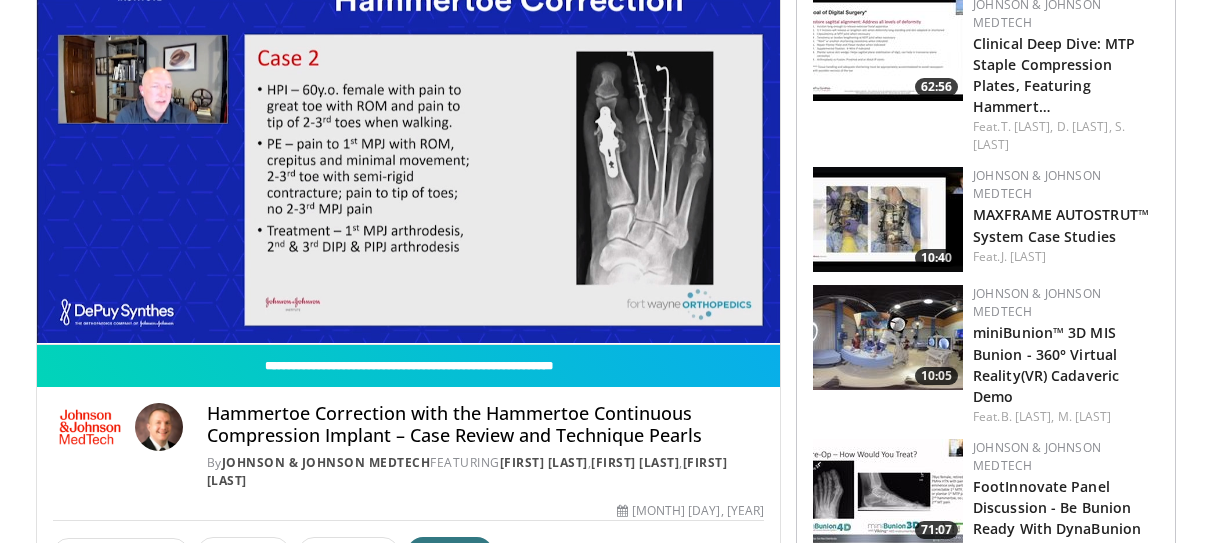 click on "**********" at bounding box center [408, 135] 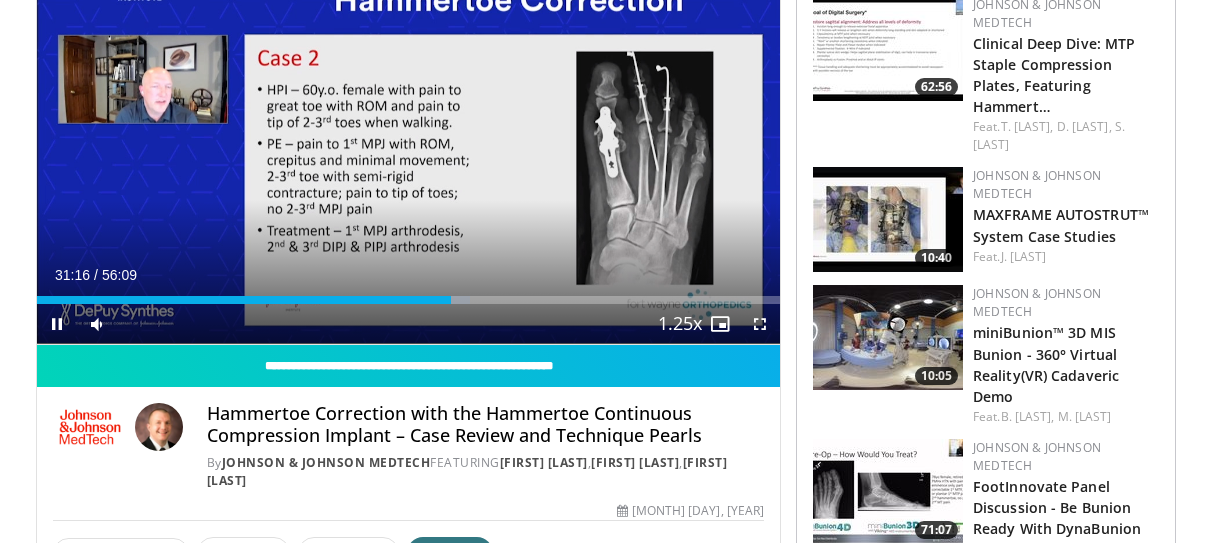 click at bounding box center (57, 324) 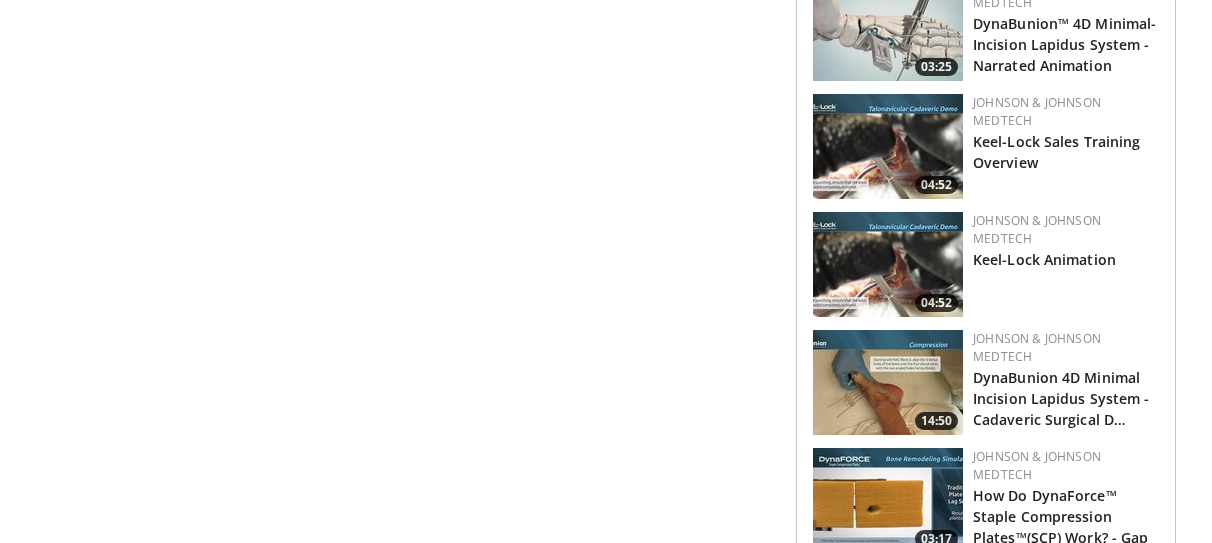 scroll, scrollTop: 1886, scrollLeft: 0, axis: vertical 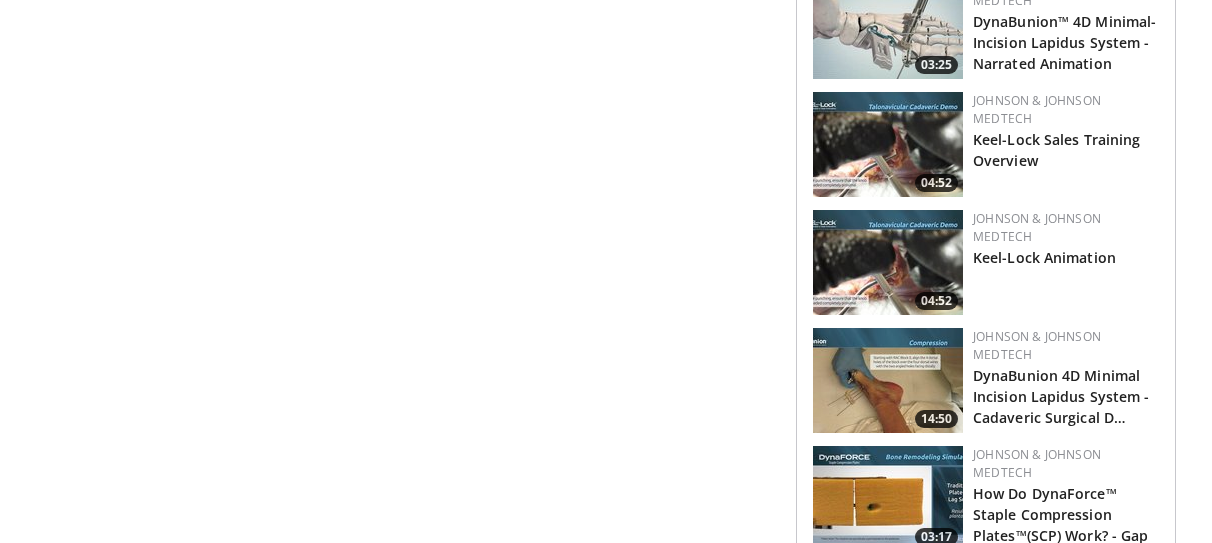 click at bounding box center [888, 262] 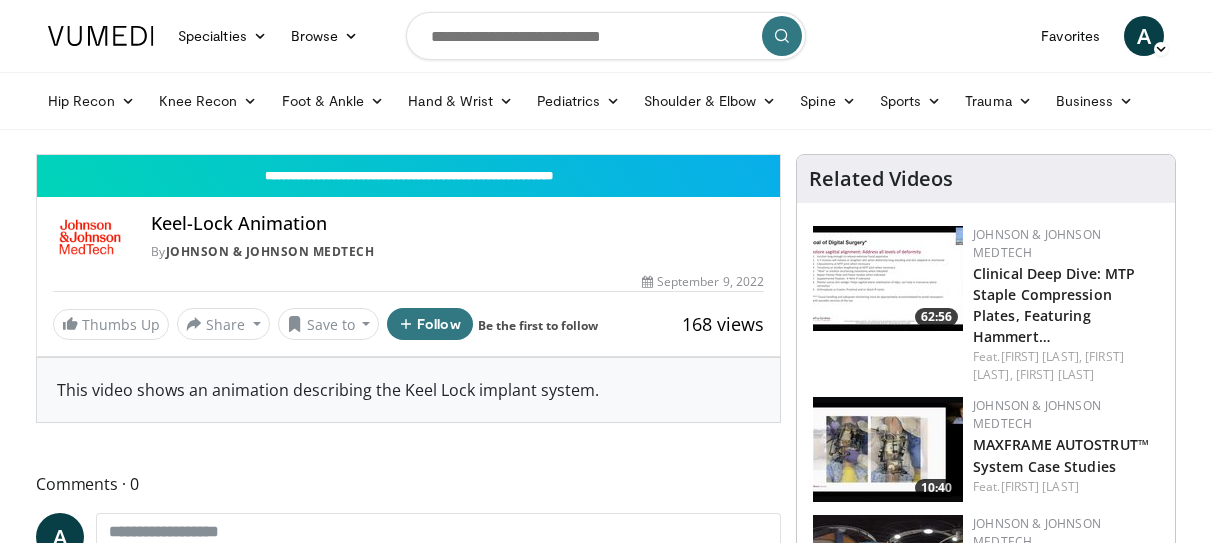 scroll, scrollTop: 0, scrollLeft: 0, axis: both 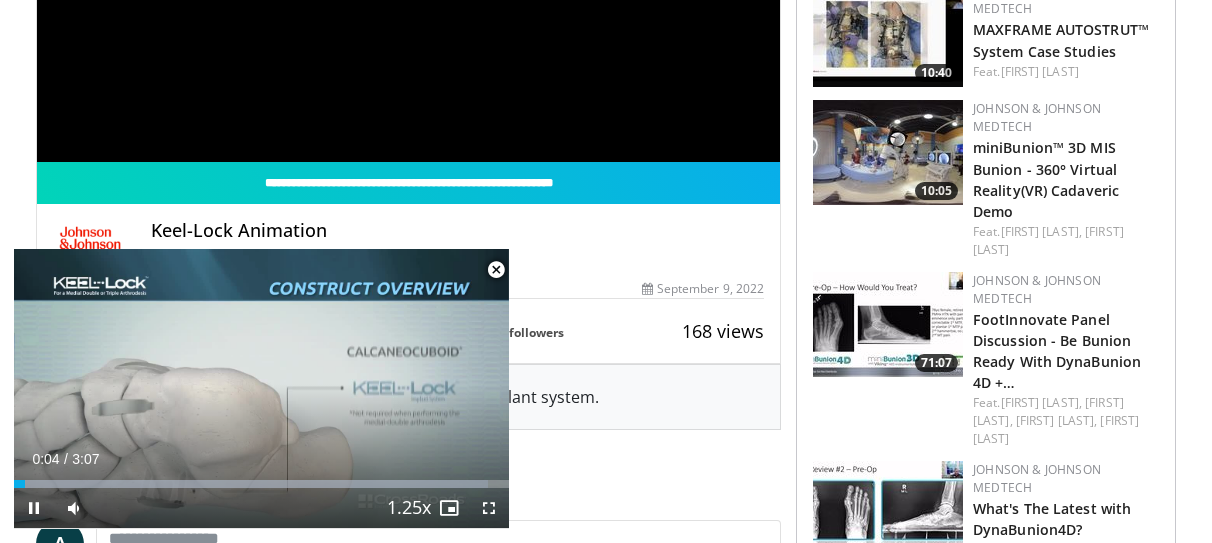 click at bounding box center (496, 270) 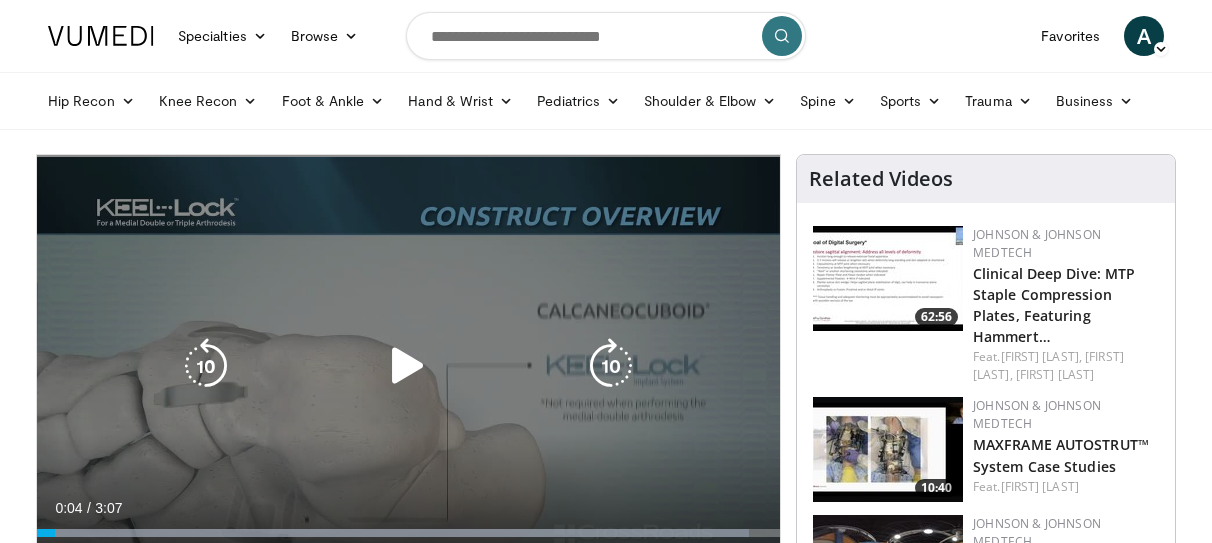 scroll, scrollTop: 0, scrollLeft: 0, axis: both 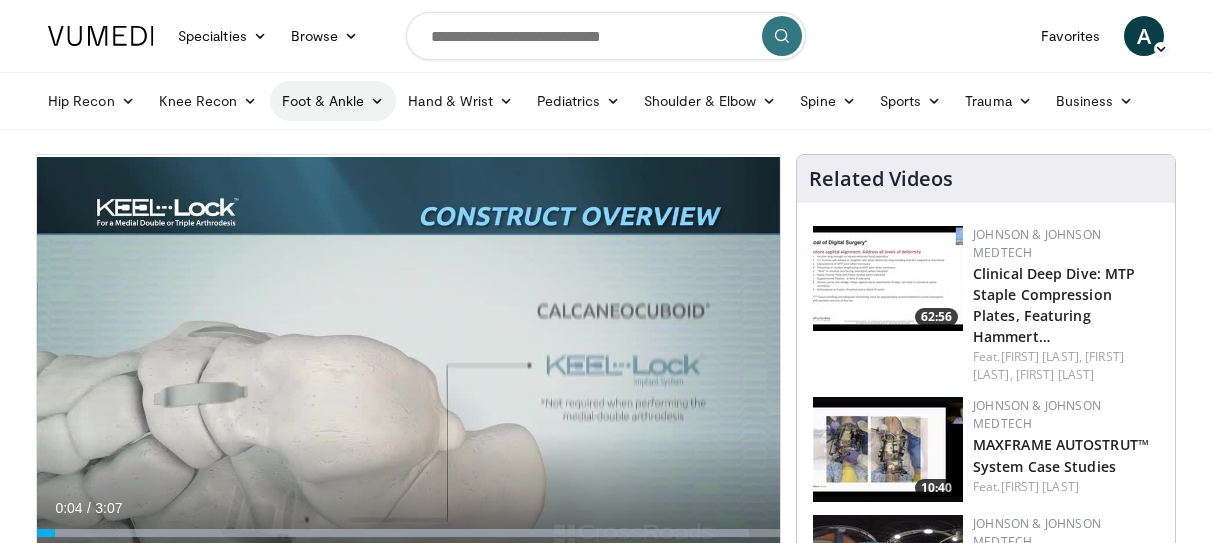 click on "Foot & Ankle" at bounding box center [333, 101] 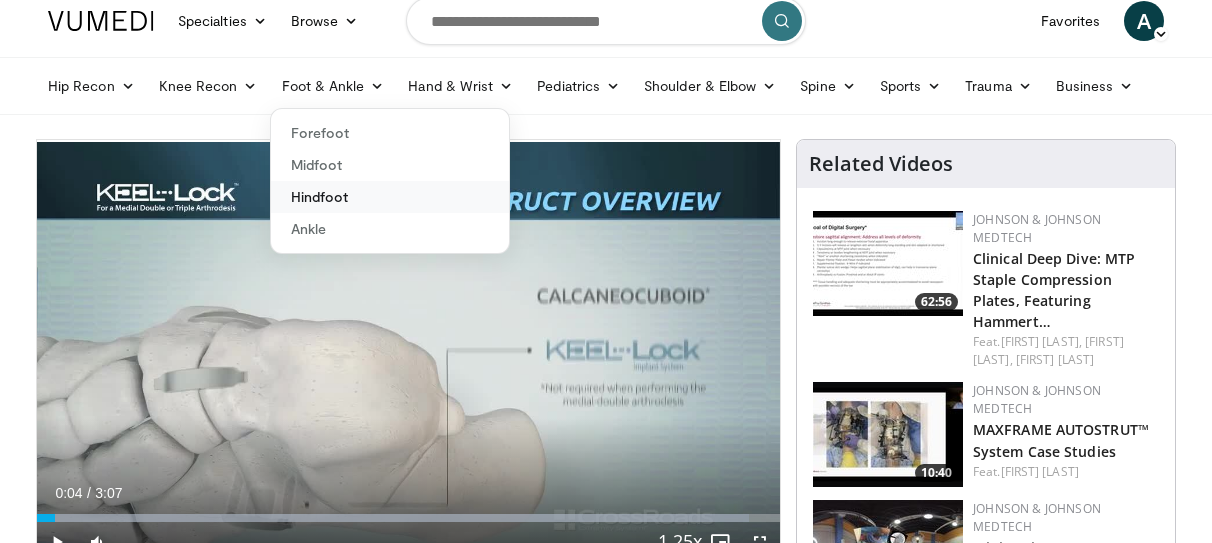 scroll, scrollTop: 16, scrollLeft: 0, axis: vertical 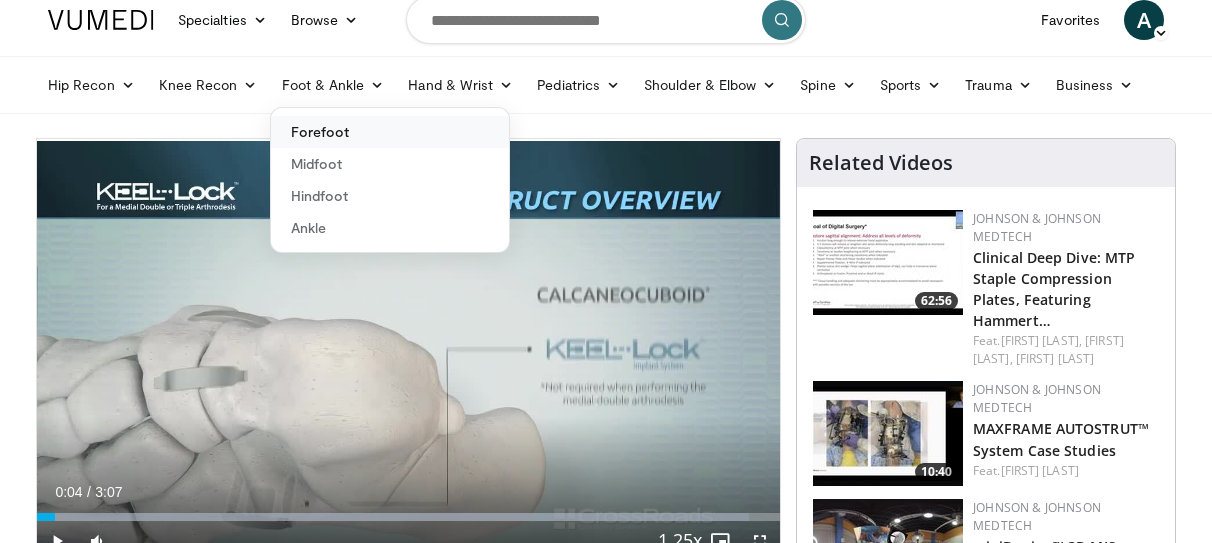 click on "Forefoot" at bounding box center [390, 132] 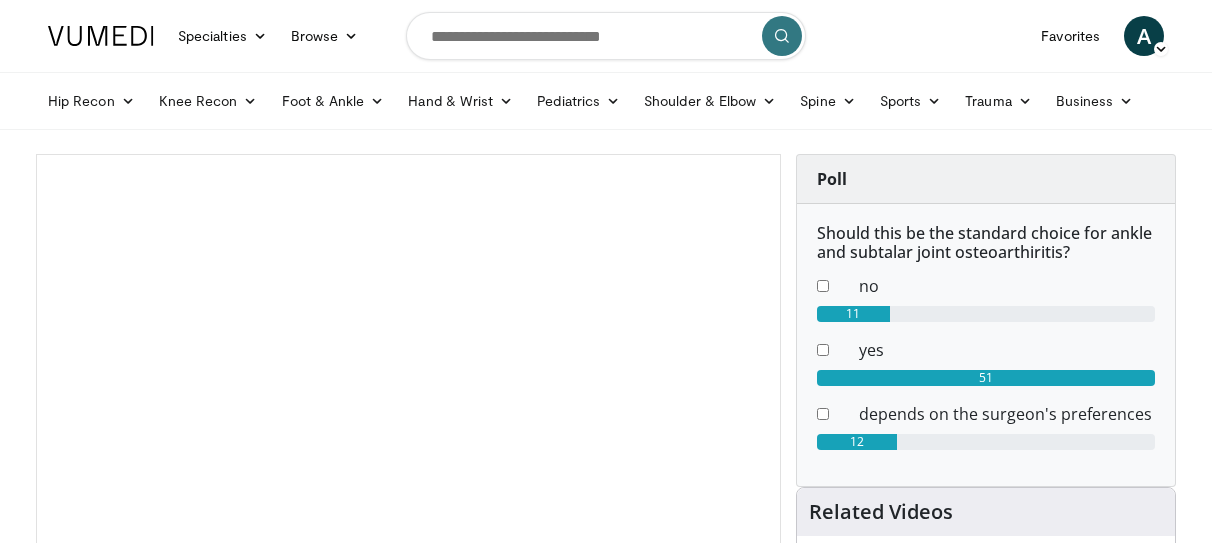scroll, scrollTop: 0, scrollLeft: 0, axis: both 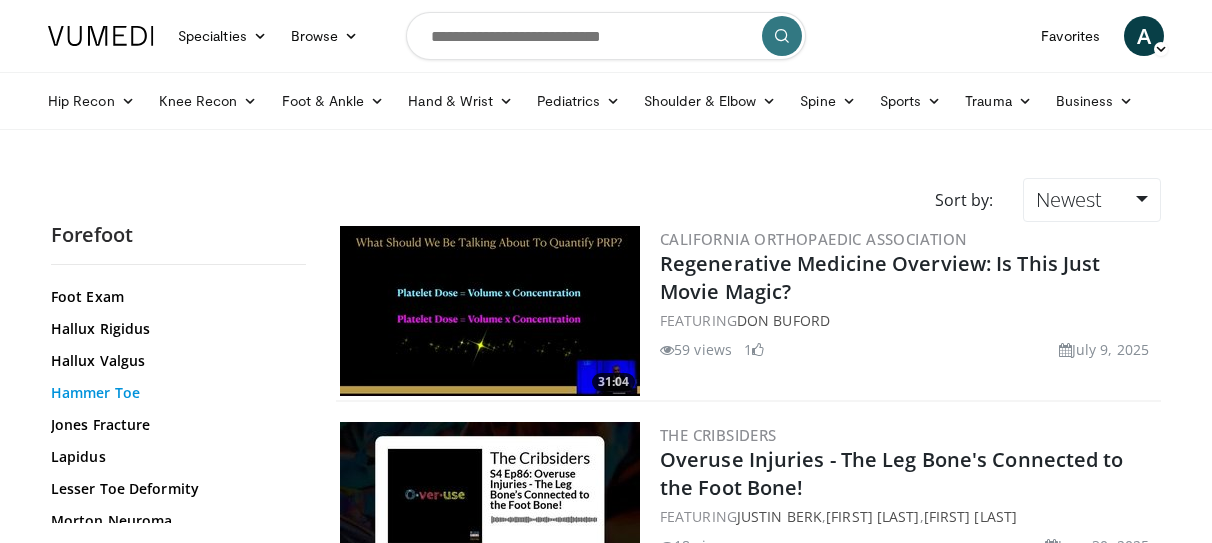 click on "Hammer Toe" at bounding box center [173, 393] 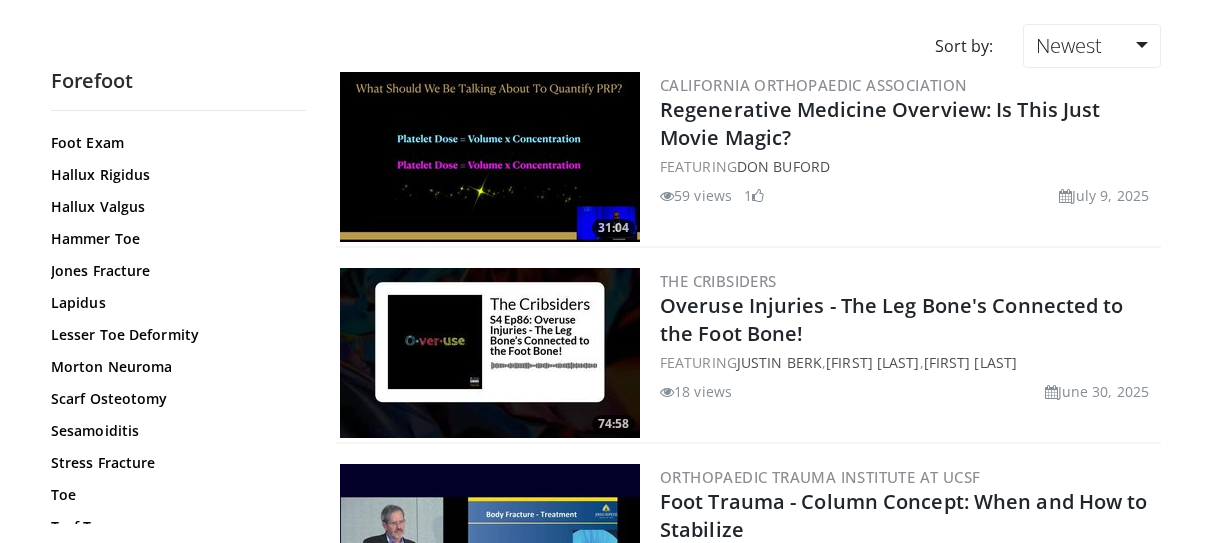 scroll, scrollTop: 156, scrollLeft: 0, axis: vertical 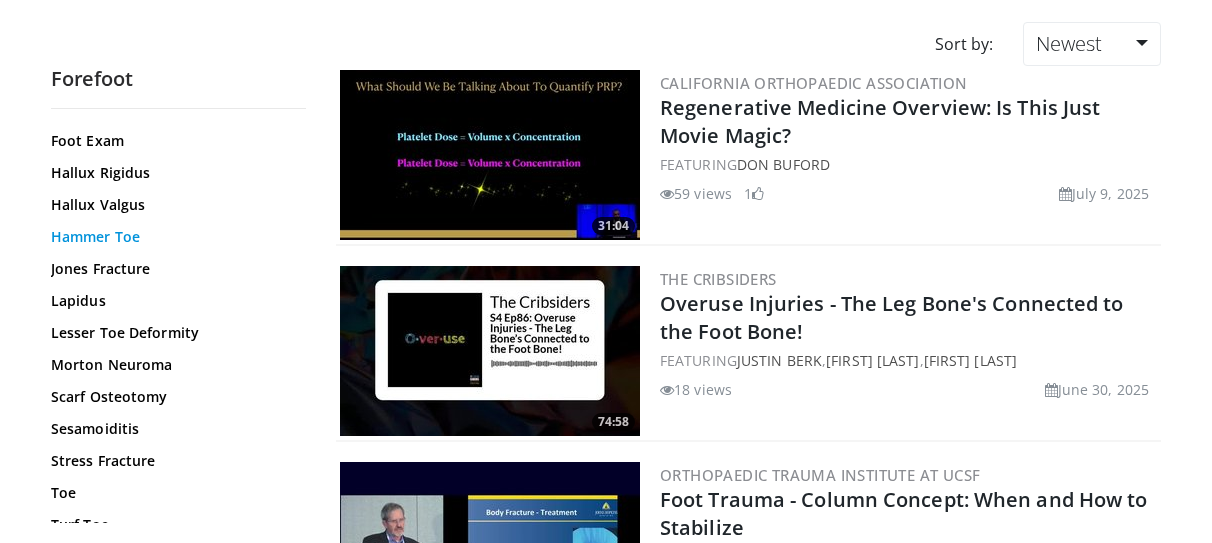 click on "Hammer Toe" at bounding box center (173, 237) 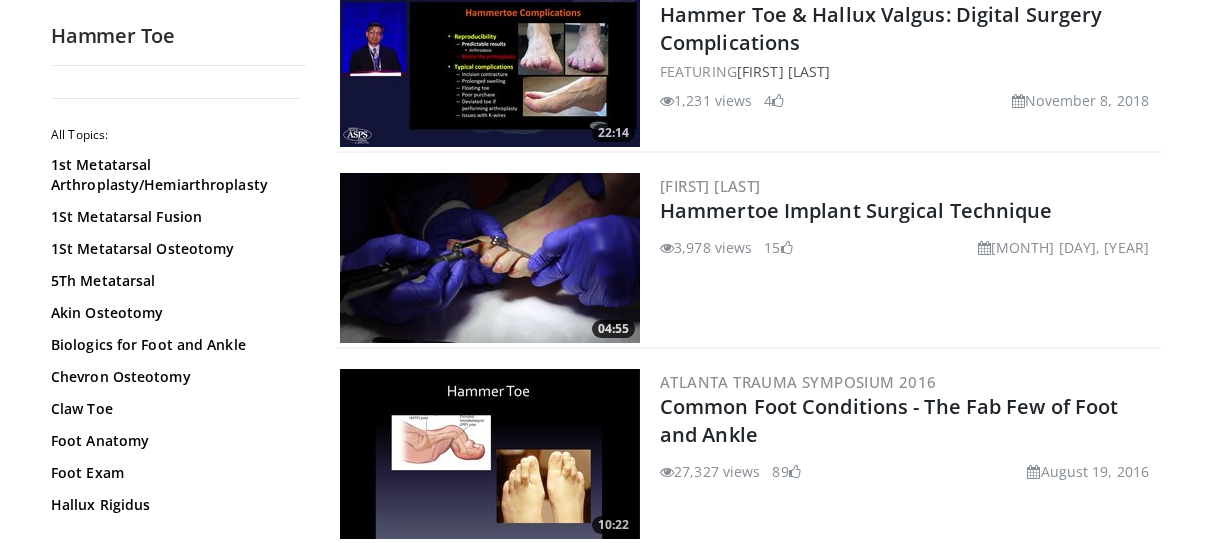 scroll, scrollTop: 2017, scrollLeft: 0, axis: vertical 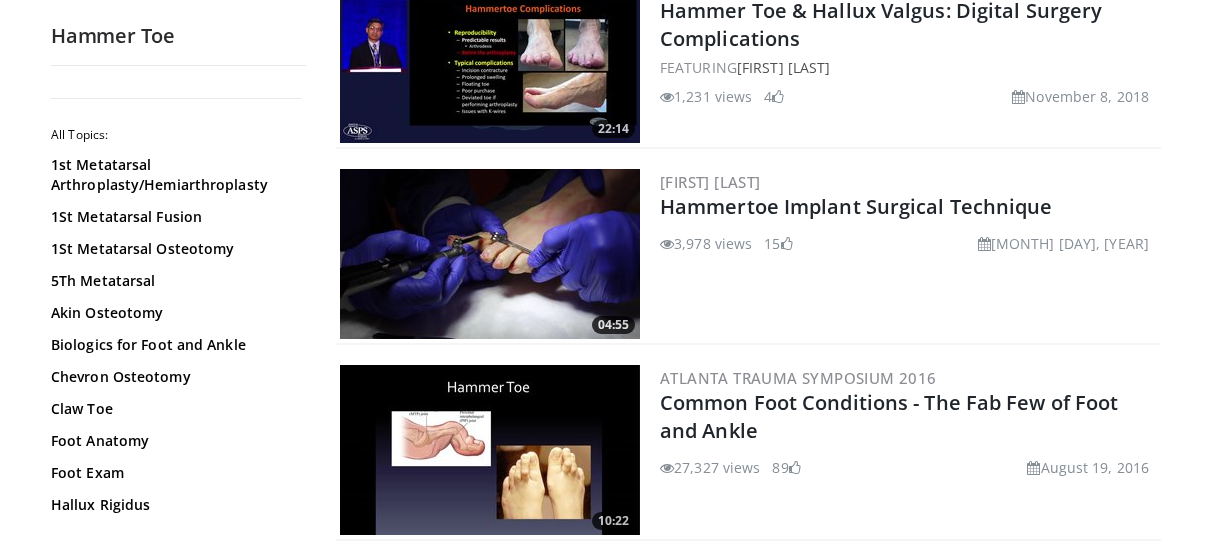 click at bounding box center (490, 254) 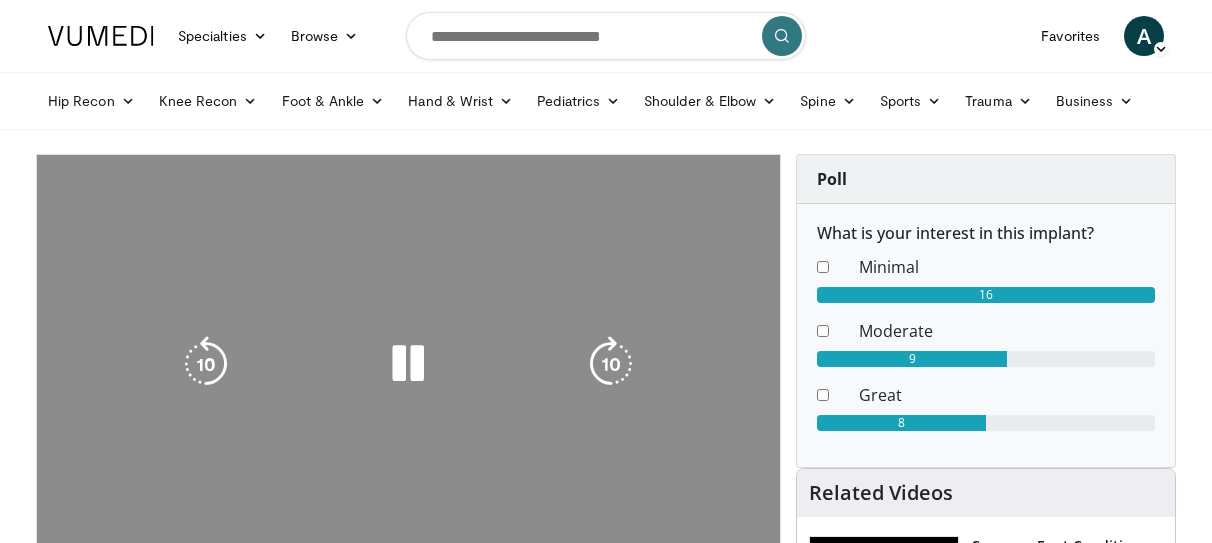 scroll, scrollTop: 0, scrollLeft: 0, axis: both 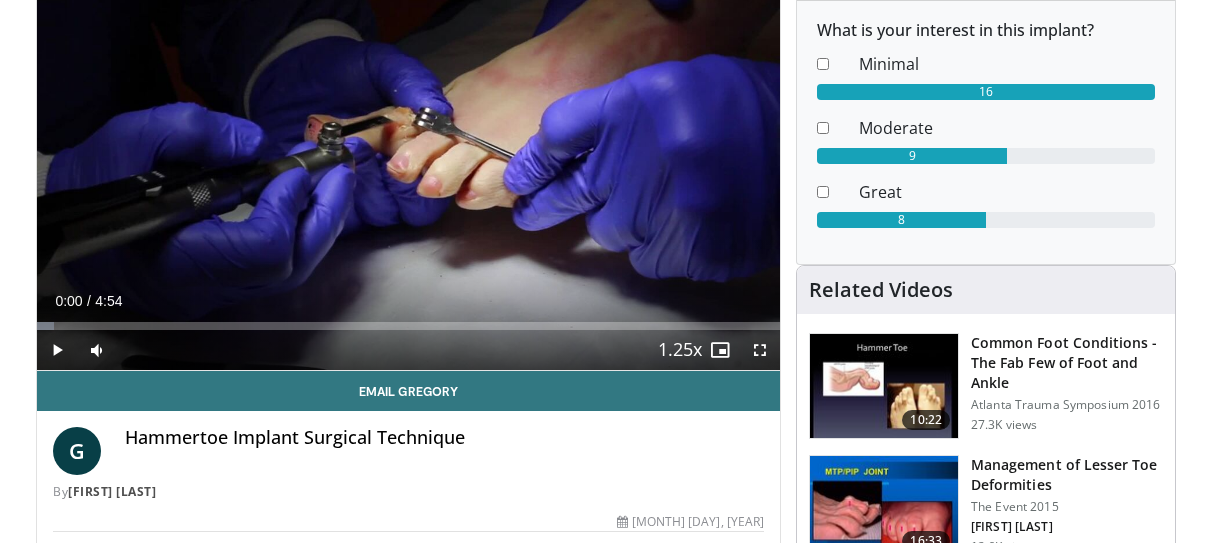 click at bounding box center (57, 350) 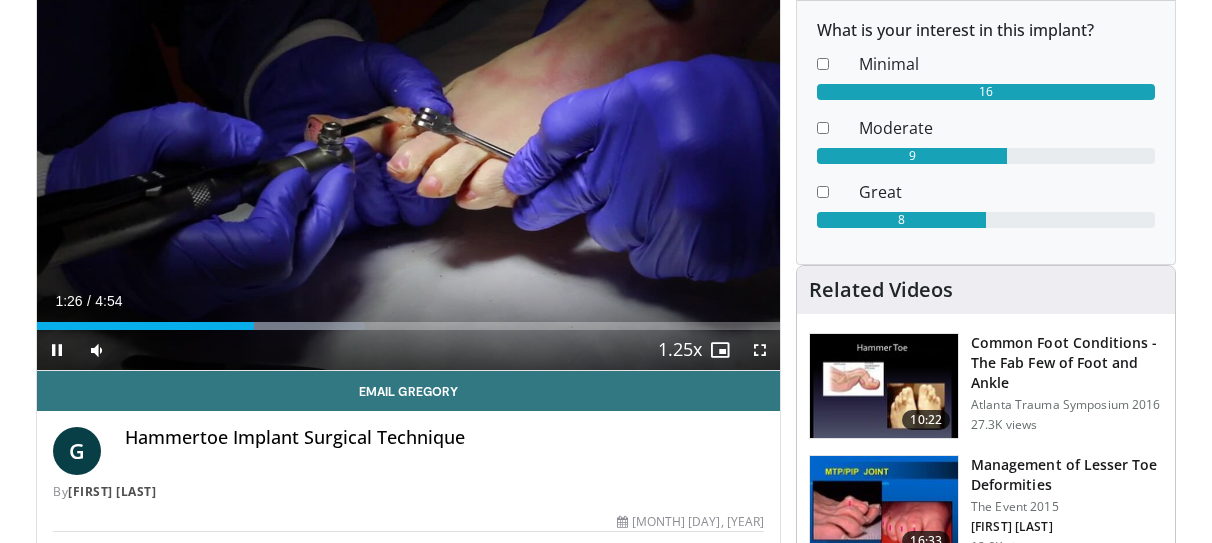 click at bounding box center [57, 350] 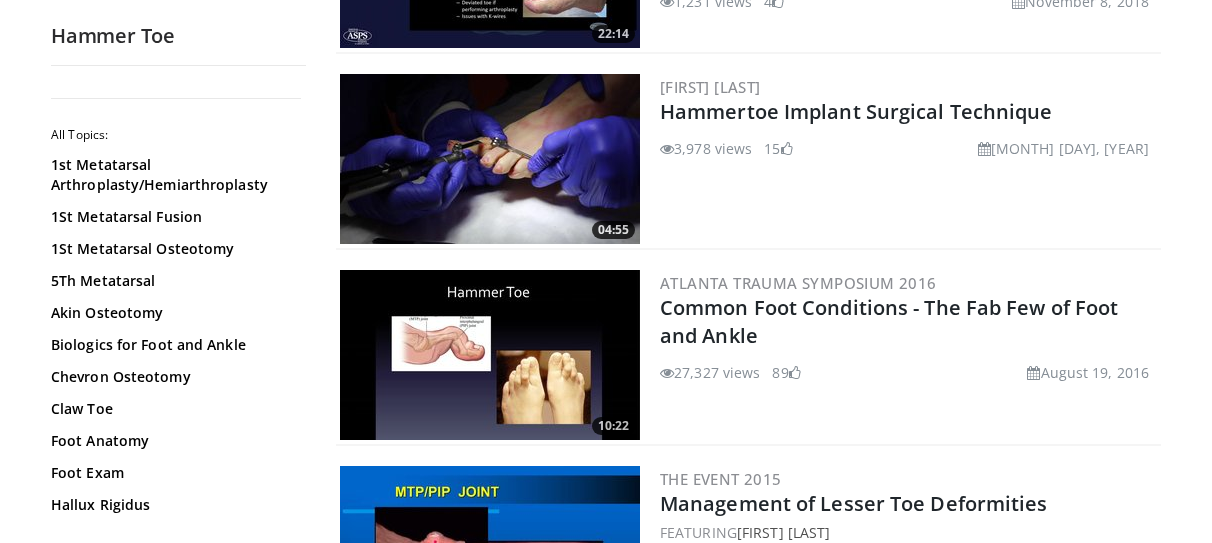 scroll, scrollTop: 2114, scrollLeft: 0, axis: vertical 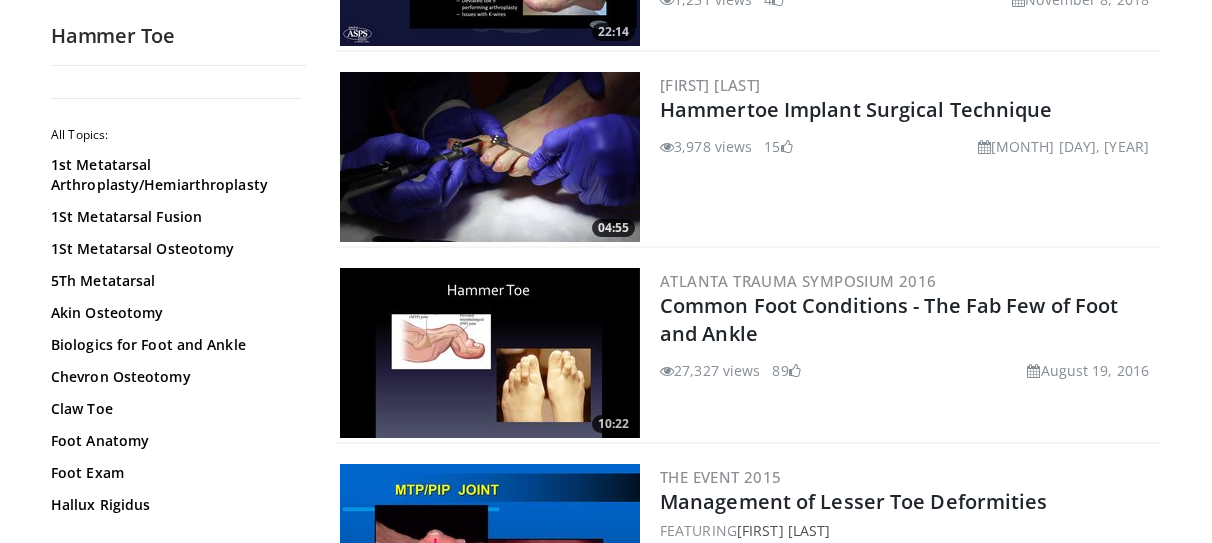 click at bounding box center [490, 157] 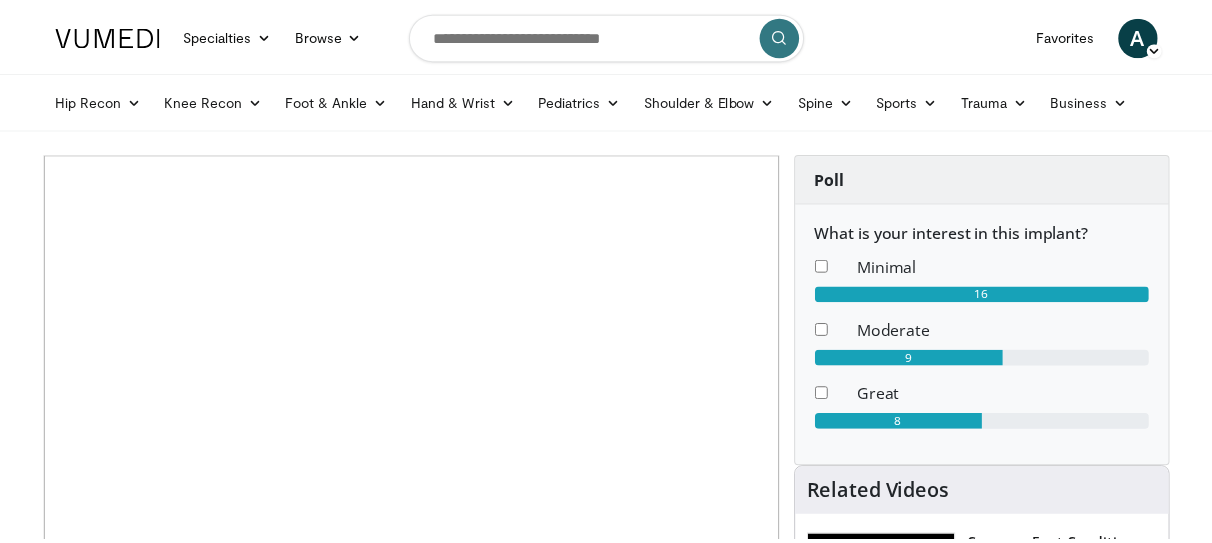 scroll, scrollTop: 0, scrollLeft: 0, axis: both 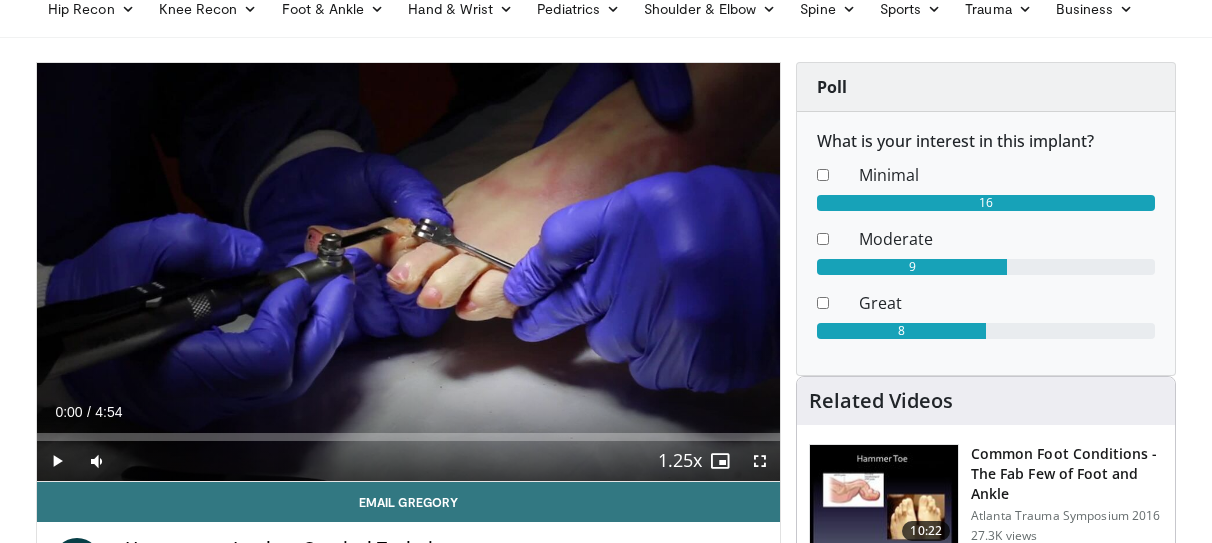 click at bounding box center [57, 461] 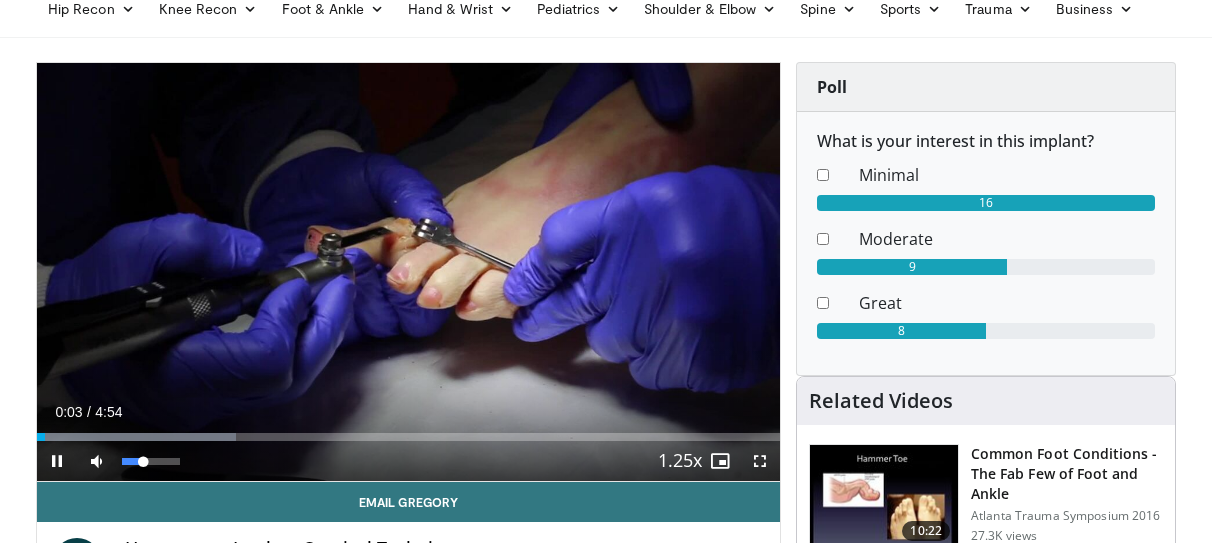 drag, startPoint x: 64, startPoint y: 443, endPoint x: 98, endPoint y: 444, distance: 34.0147 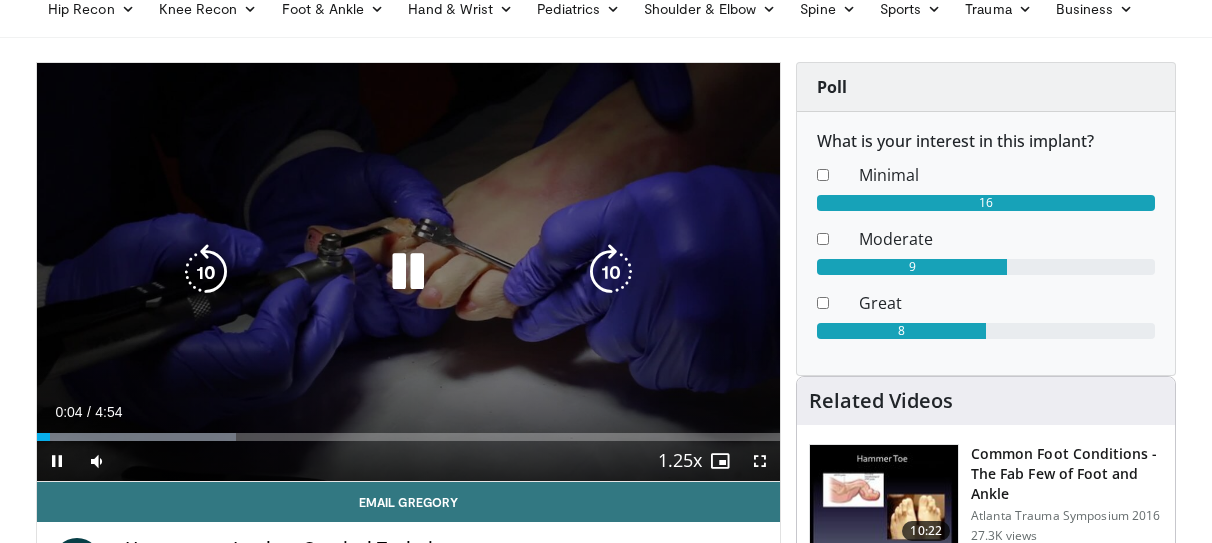 click on "**********" at bounding box center [408, 272] 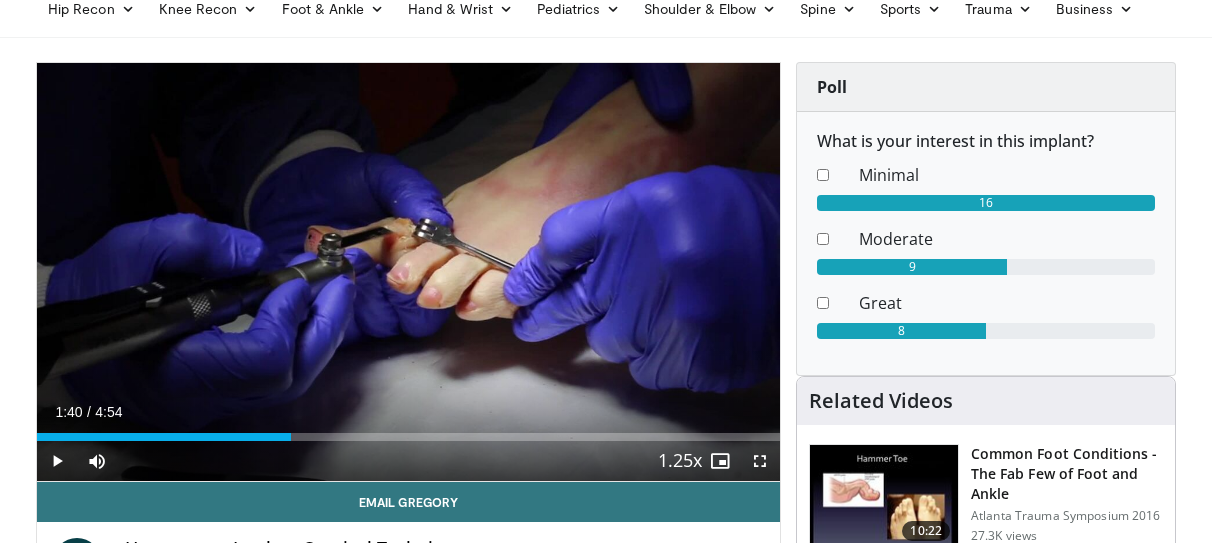drag, startPoint x: 60, startPoint y: 439, endPoint x: 291, endPoint y: 448, distance: 231.17526 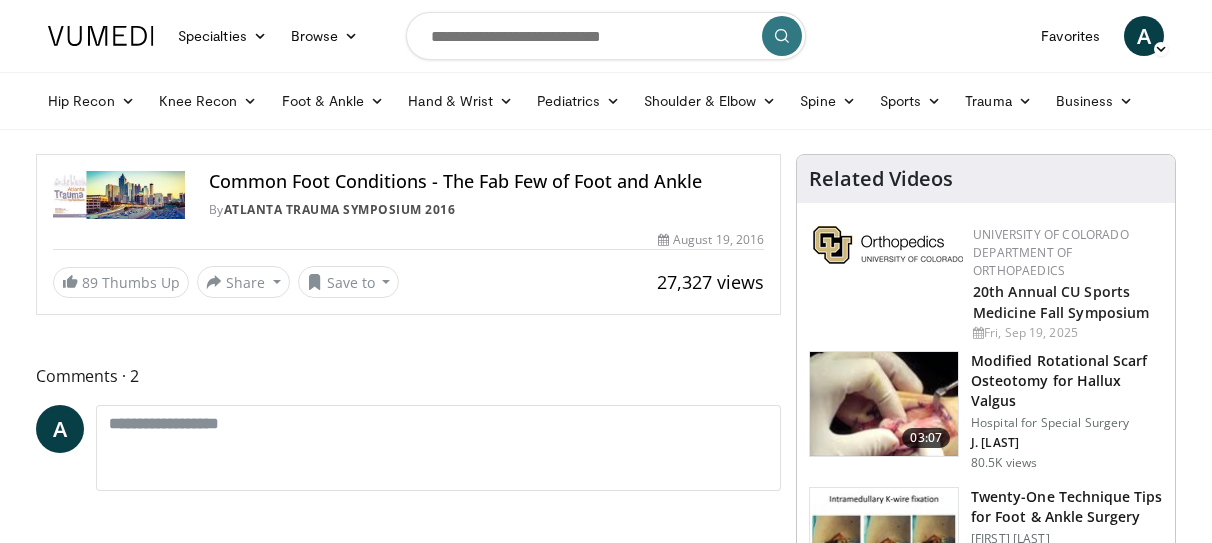 scroll, scrollTop: 0, scrollLeft: 0, axis: both 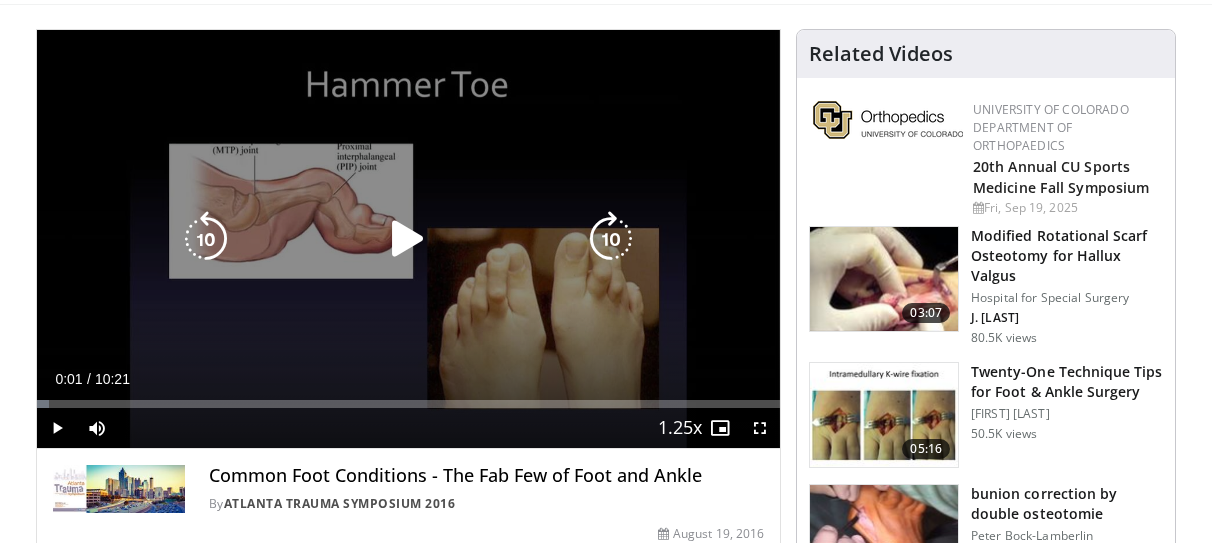 click at bounding box center [408, 239] 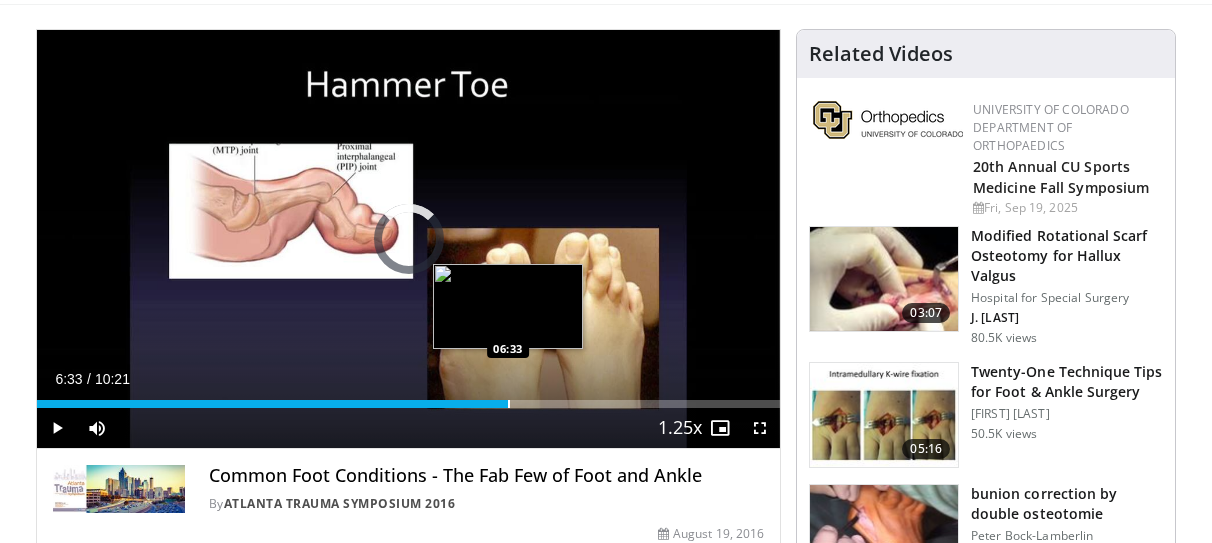 click at bounding box center [509, 404] 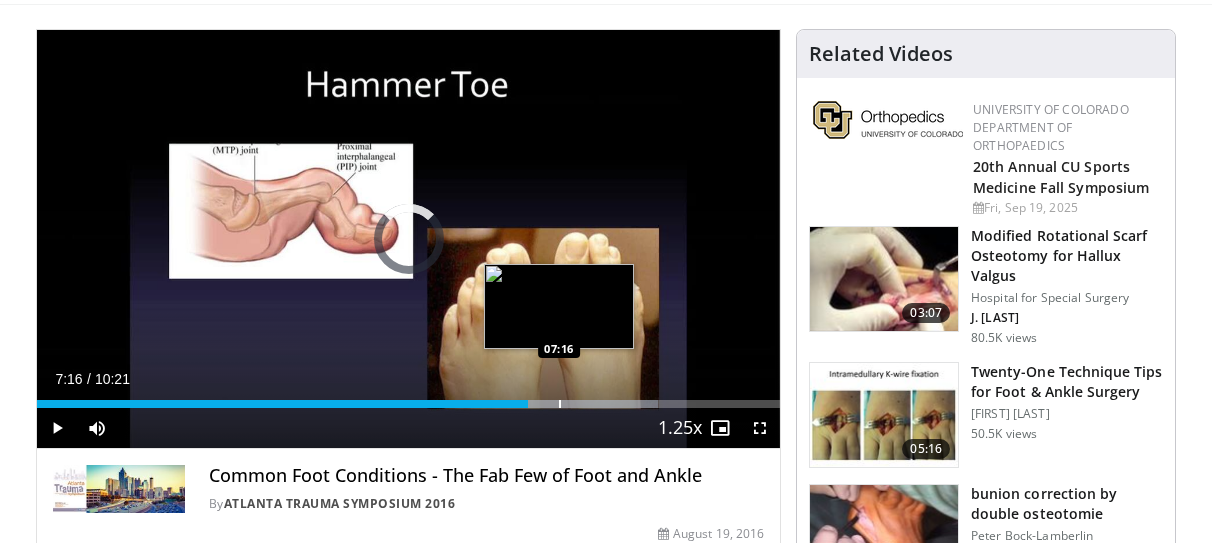 click at bounding box center (560, 404) 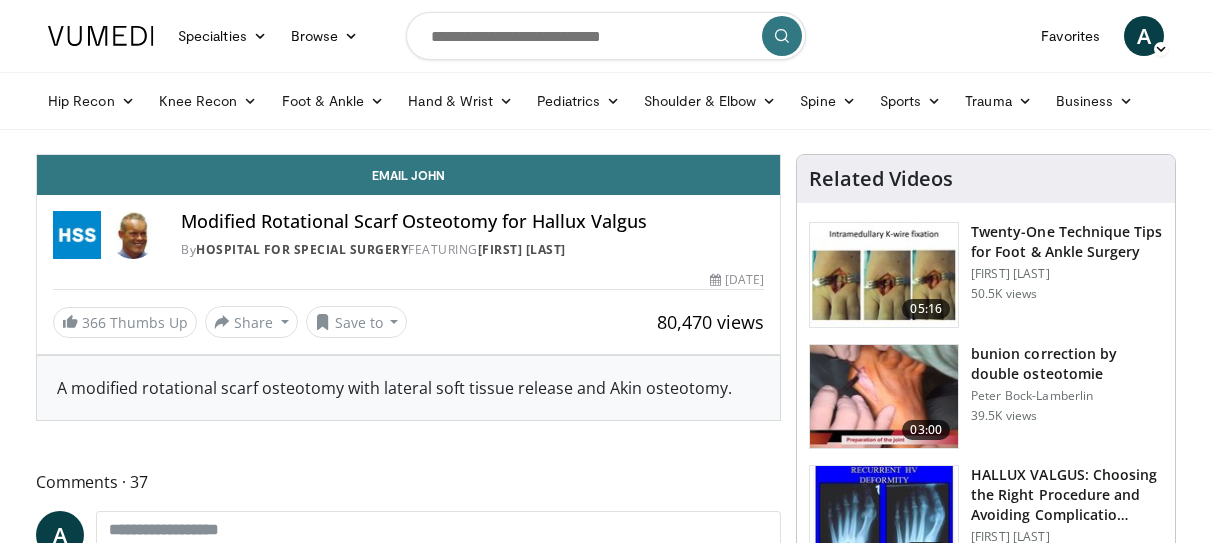 scroll, scrollTop: 0, scrollLeft: 0, axis: both 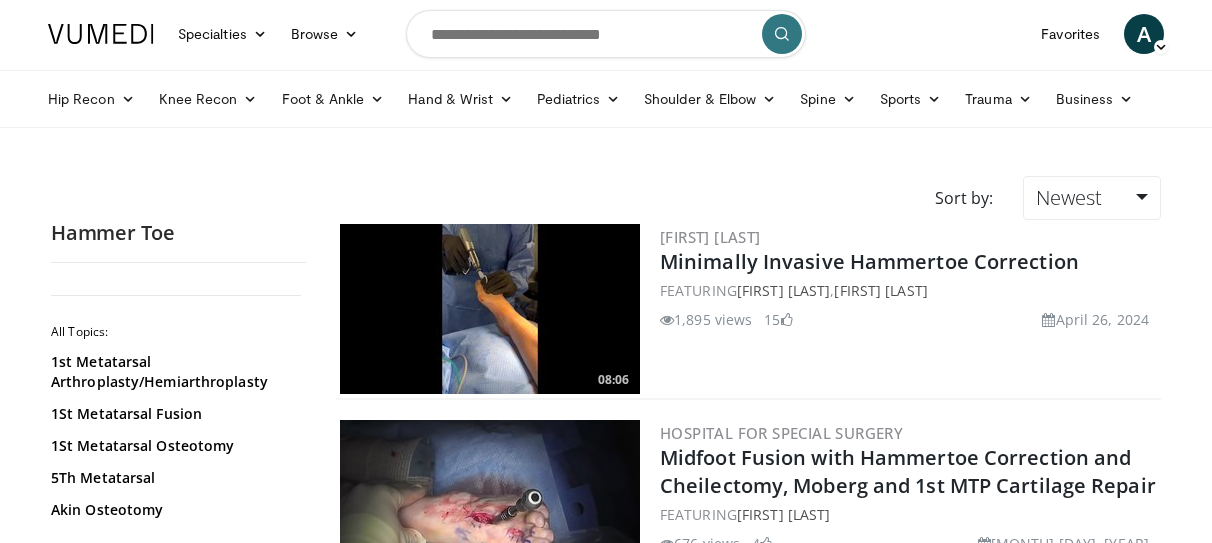 click at bounding box center (490, 309) 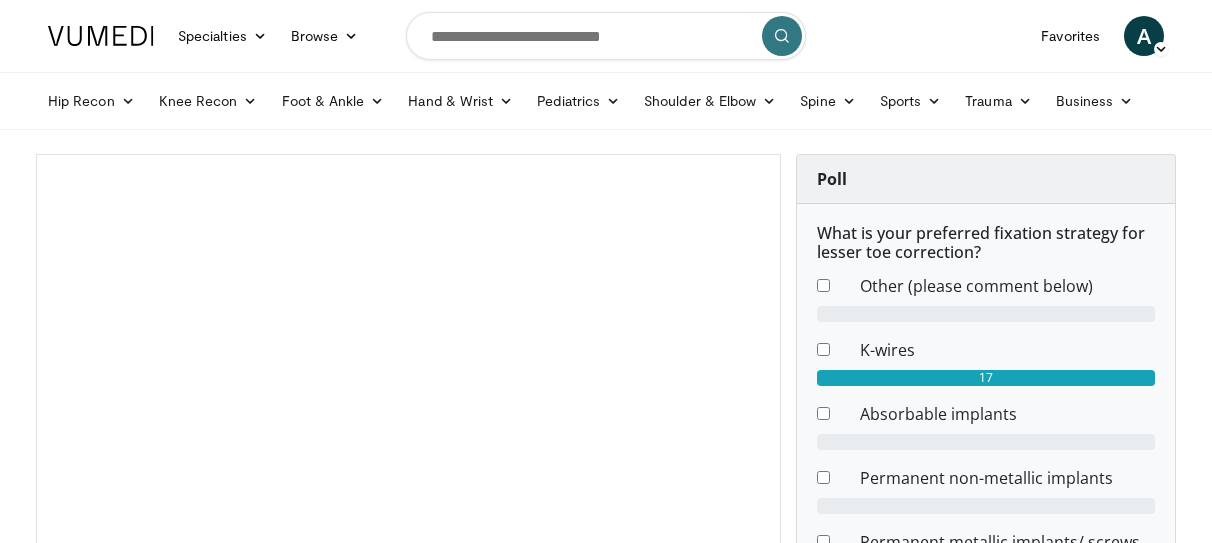 scroll, scrollTop: 0, scrollLeft: 0, axis: both 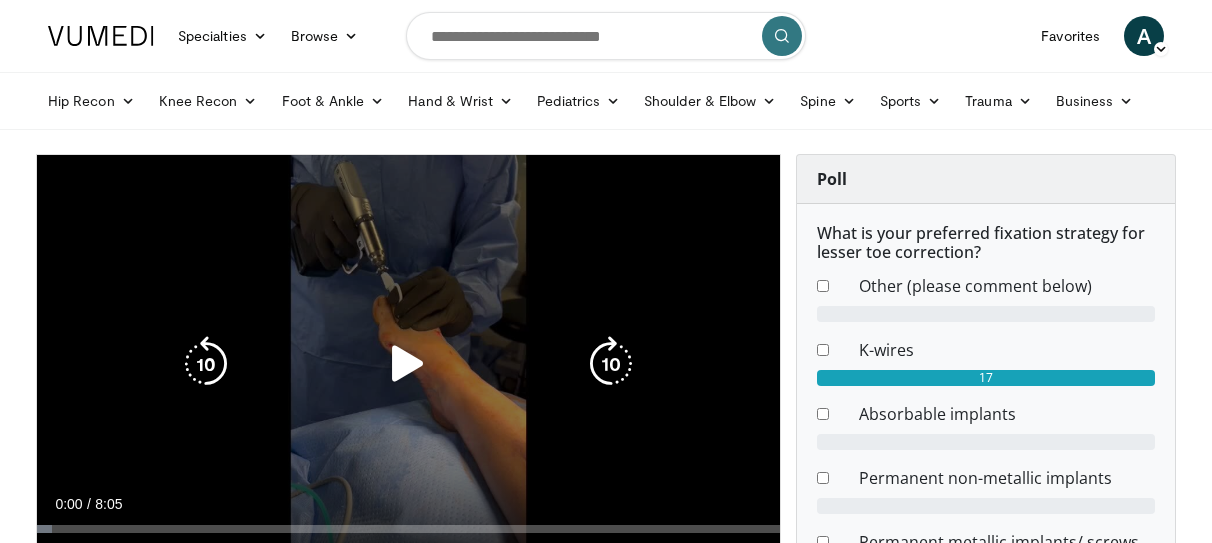 click at bounding box center [408, 364] 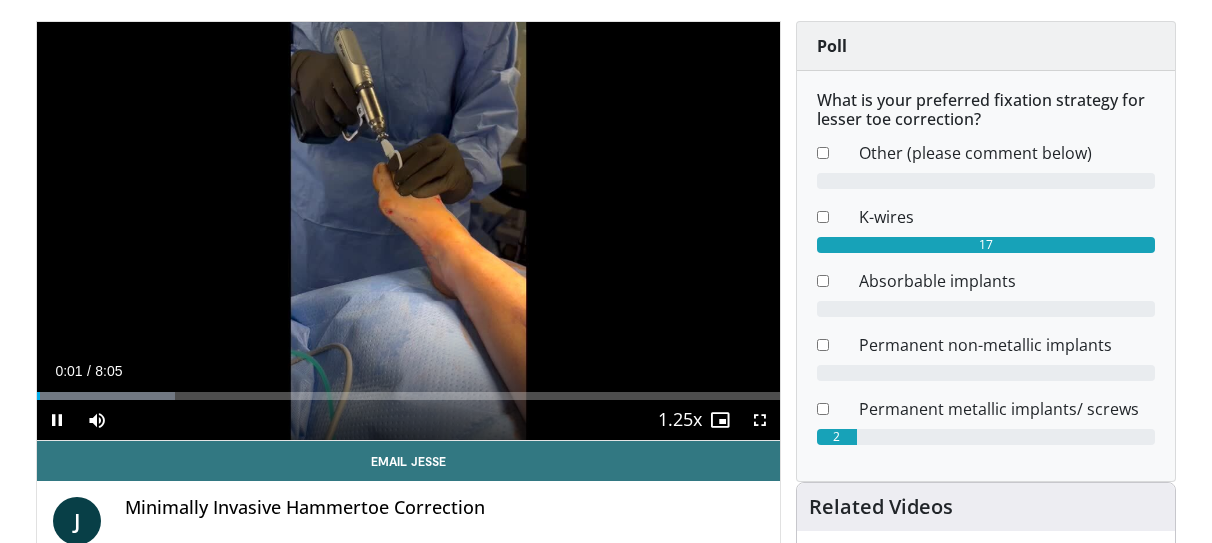 scroll, scrollTop: 135, scrollLeft: 0, axis: vertical 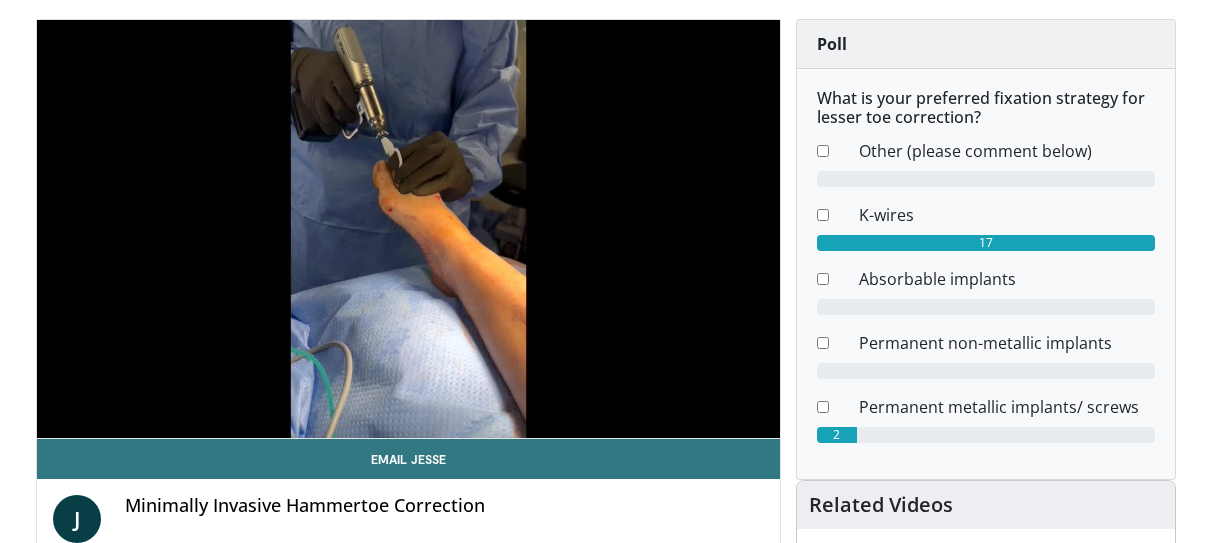 click on "**********" at bounding box center [408, 229] 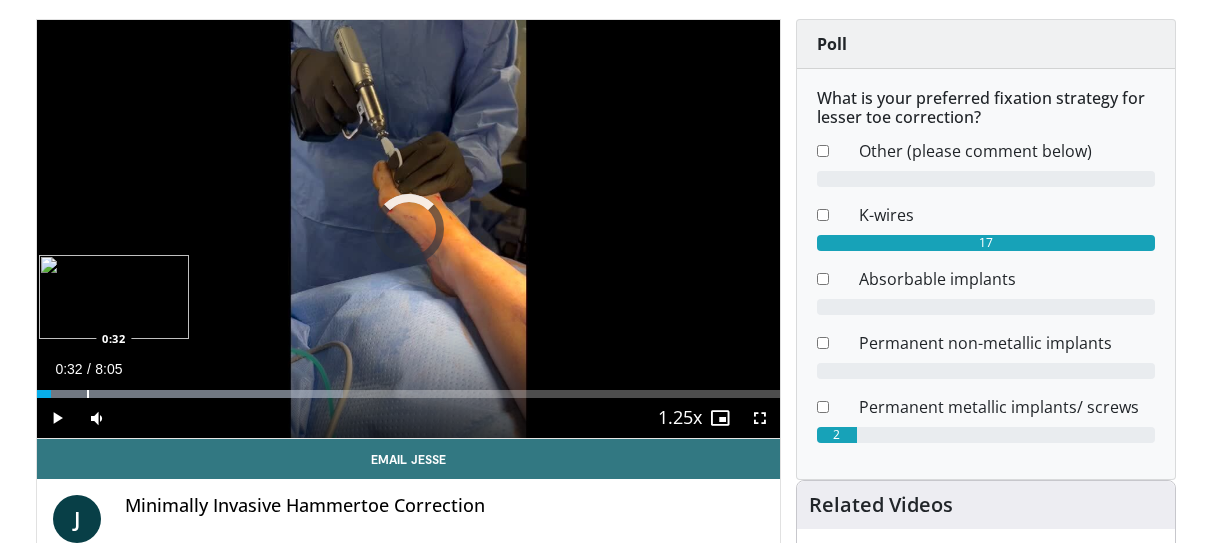 click at bounding box center (88, 394) 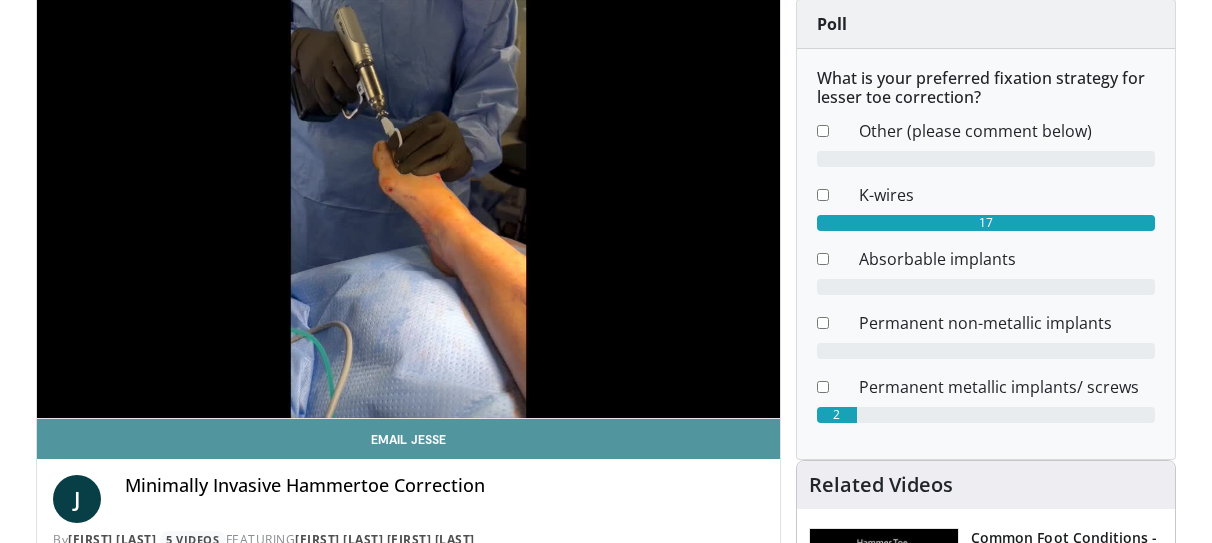 scroll, scrollTop: 164, scrollLeft: 0, axis: vertical 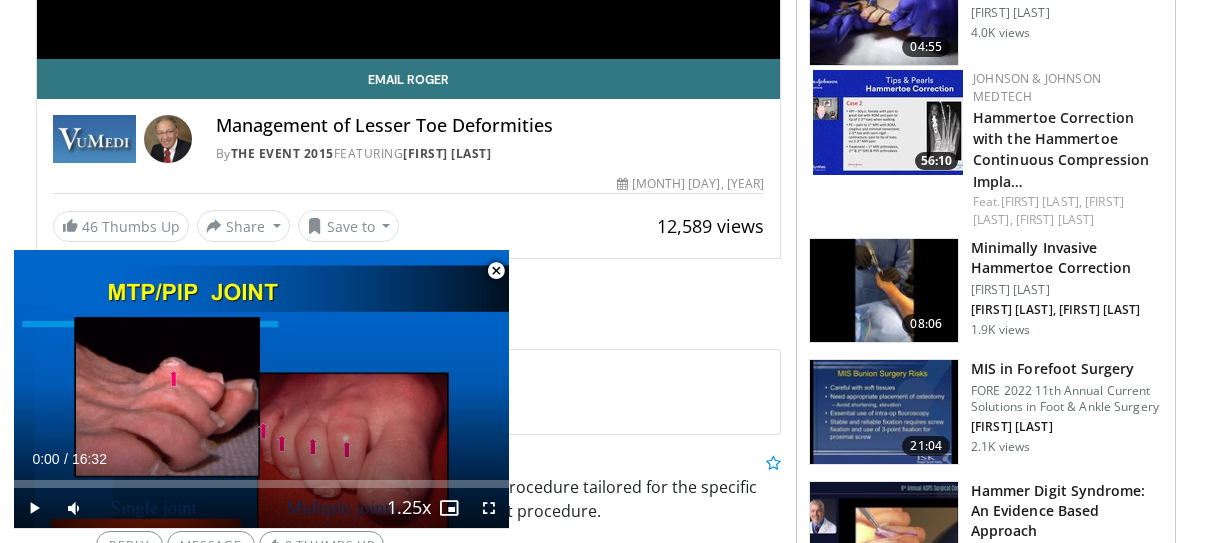 click at bounding box center (884, 291) 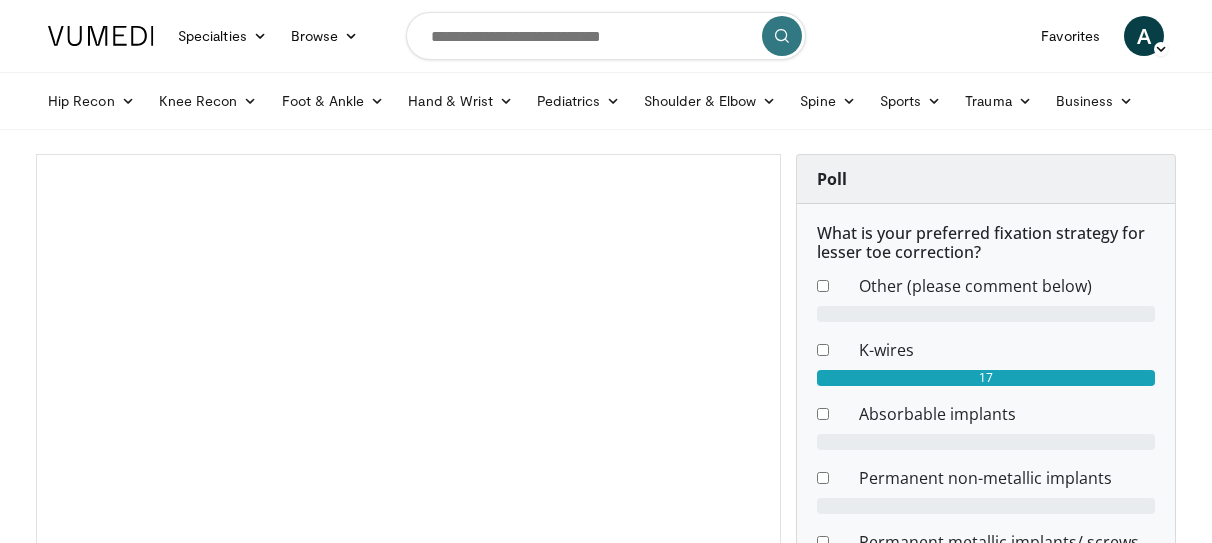 scroll, scrollTop: 0, scrollLeft: 0, axis: both 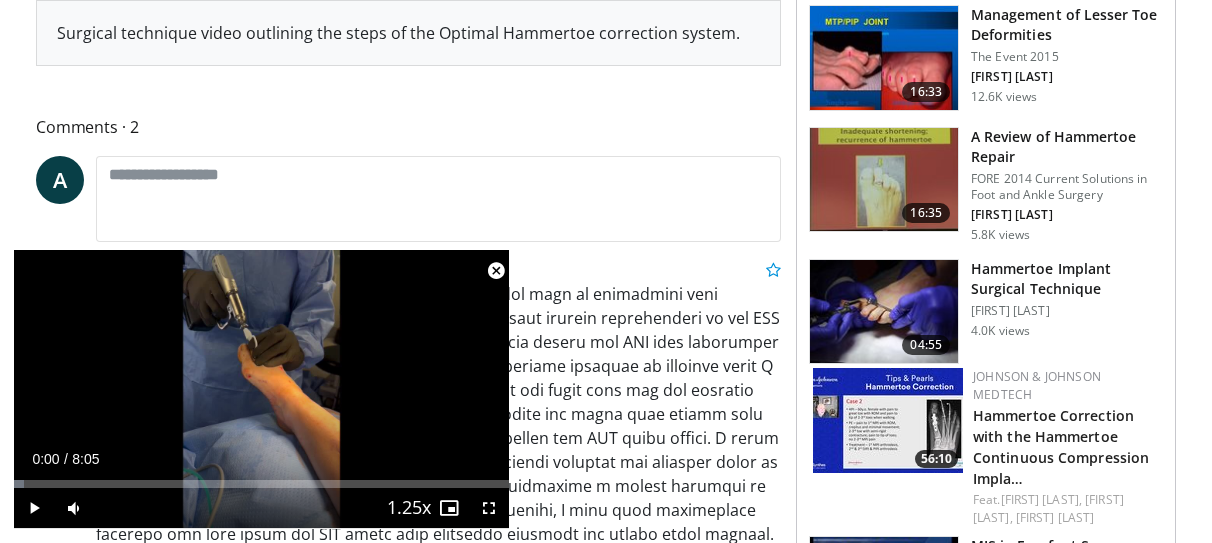 click at bounding box center (884, 180) 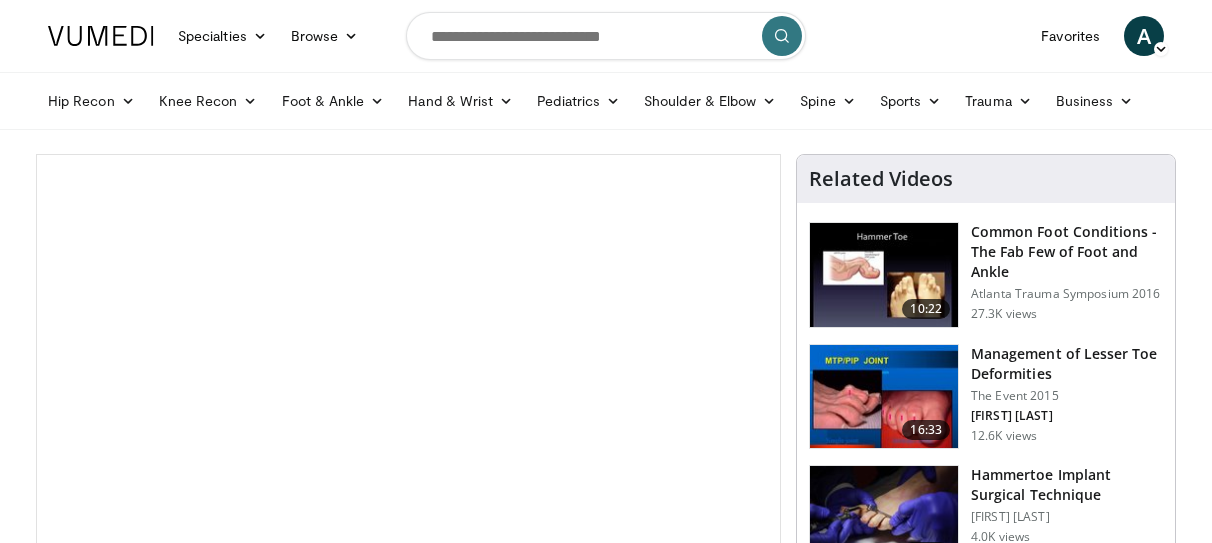 scroll, scrollTop: 0, scrollLeft: 0, axis: both 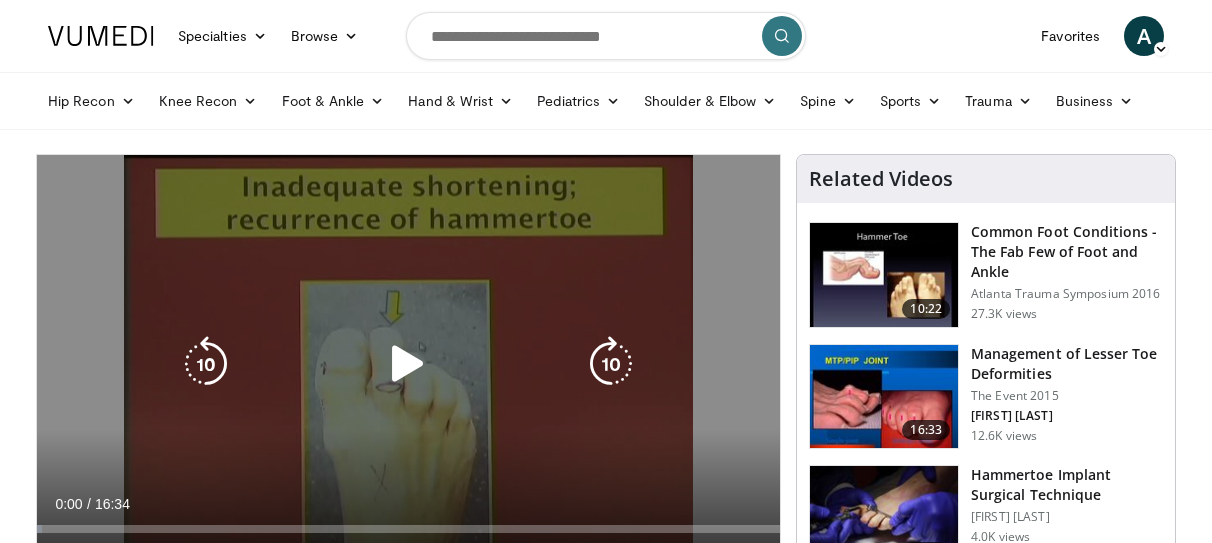 click at bounding box center (408, 364) 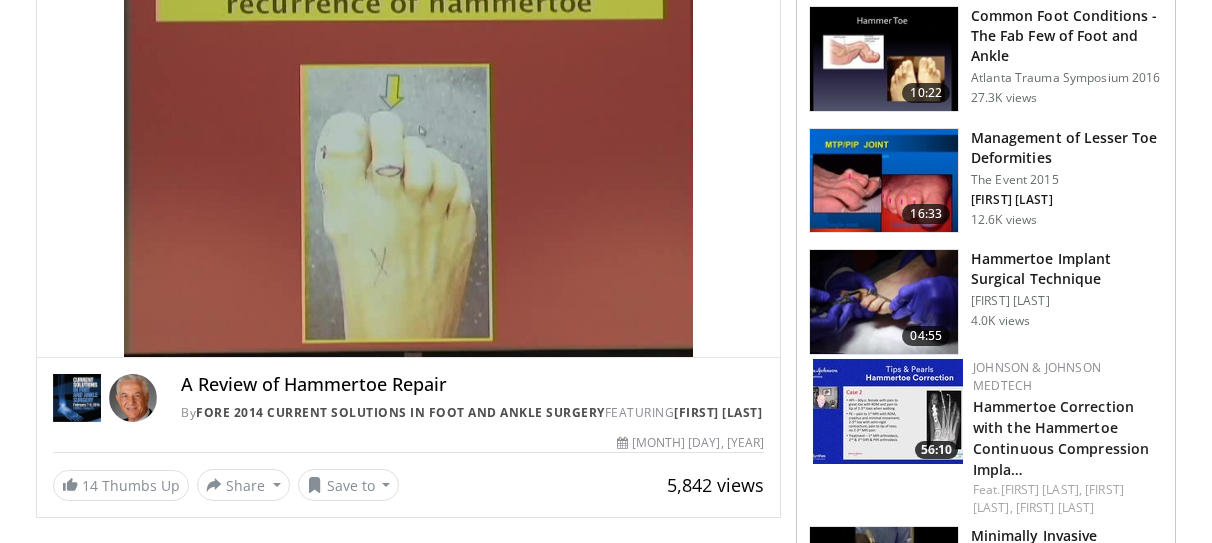 scroll, scrollTop: 217, scrollLeft: 0, axis: vertical 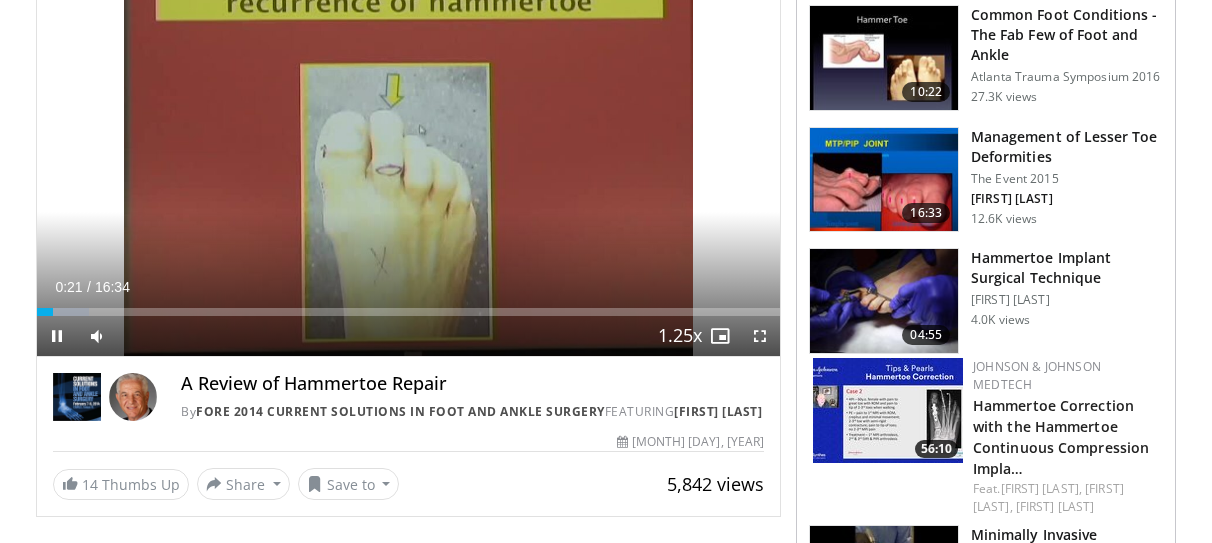 click on "Current Time  0:21 / Duration  16:34 Pause Skip Backward Skip Forward Mute 0% Loaded :  7.04% 00:21 03:54 Stream Type  LIVE Seek to live, currently behind live LIVE   1.25x Playback Rate 0.5x 0.75x 1x 1.25x , selected 1.5x 1.75x 2x Chapters Chapters Descriptions descriptions off , selected Captions captions off , selected Audio Track en (Main) , selected Fullscreen Enable picture-in-picture mode" at bounding box center (408, 336) 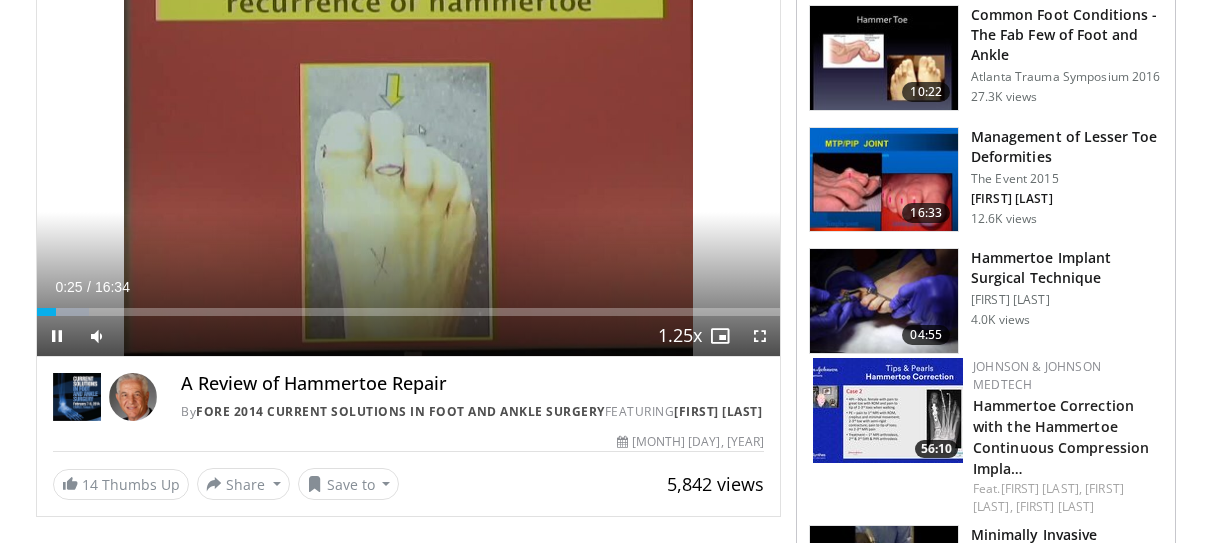 click on "Current Time  0:25 / Duration  16:34 Pause Skip Backward Skip Forward Mute 0% Loaded :  7.04% 00:25 03:54 Stream Type  LIVE Seek to live, currently behind live LIVE   1.25x Playback Rate 0.5x 0.75x 1x 1.25x , selected 1.5x 1.75x 2x Chapters Chapters Descriptions descriptions off , selected Captions captions off , selected Audio Track en (Main) , selected Fullscreen Enable picture-in-picture mode" at bounding box center [408, 336] 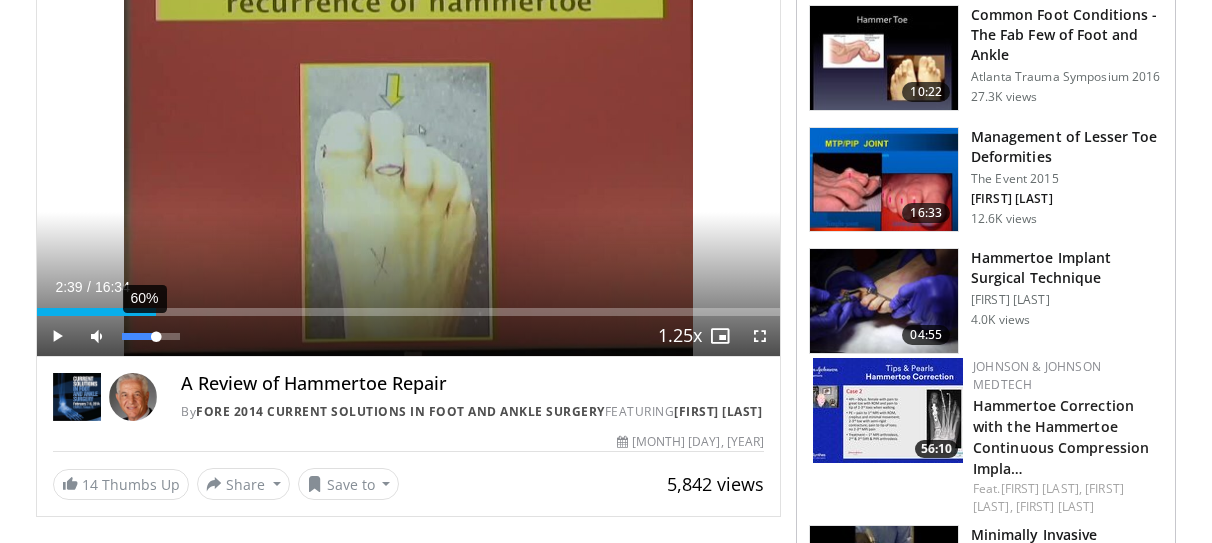 drag, startPoint x: 61, startPoint y: 315, endPoint x: 156, endPoint y: 321, distance: 95.189285 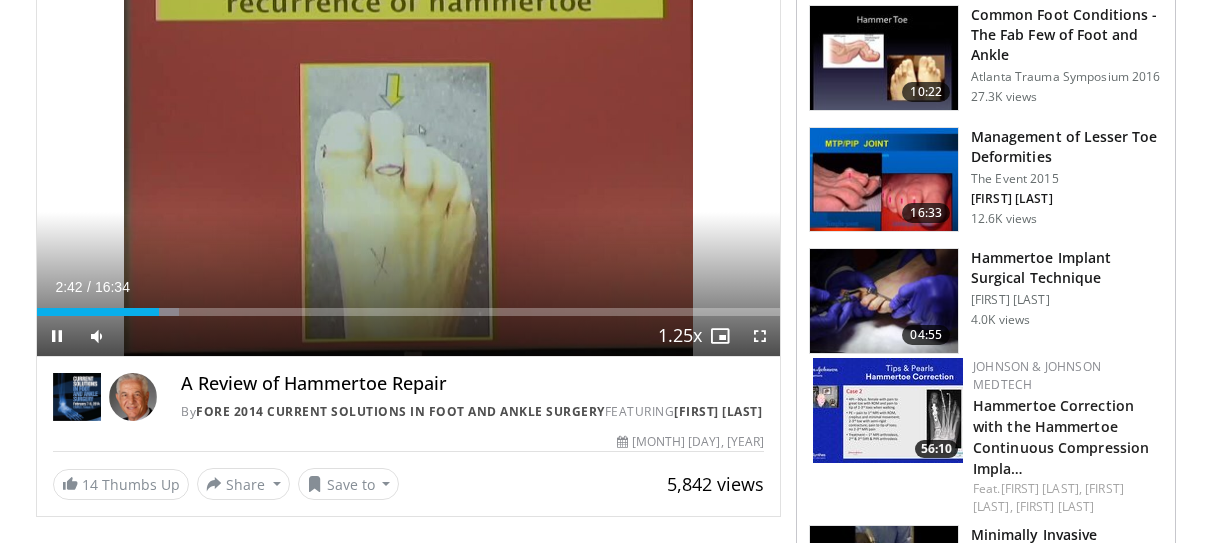 click on "Current Time  2:42 / Duration  16:34 Pause Skip Backward Skip Forward Mute 60% Loaded :  19.12% 02:42 03:24 Stream Type  LIVE Seek to live, currently behind live LIVE   1.25x Playback Rate 0.5x 0.75x 1x 1.25x , selected 1.5x 1.75x 2x Chapters Chapters Descriptions descriptions off , selected Captions captions off , selected Audio Track en (Main) , selected Fullscreen Enable picture-in-picture mode" at bounding box center (408, 336) 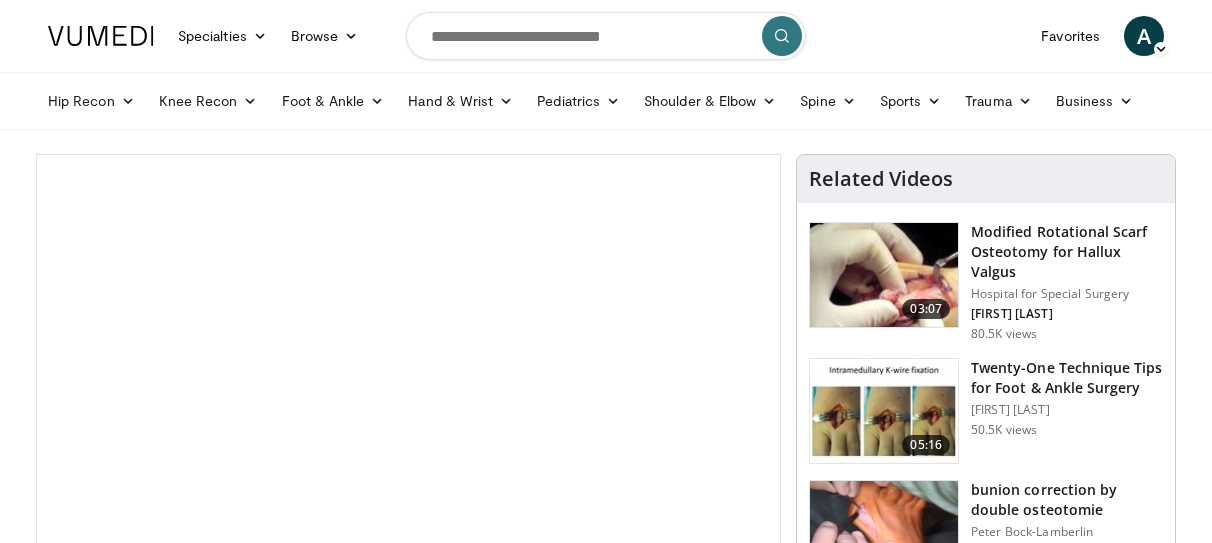 scroll, scrollTop: 0, scrollLeft: 0, axis: both 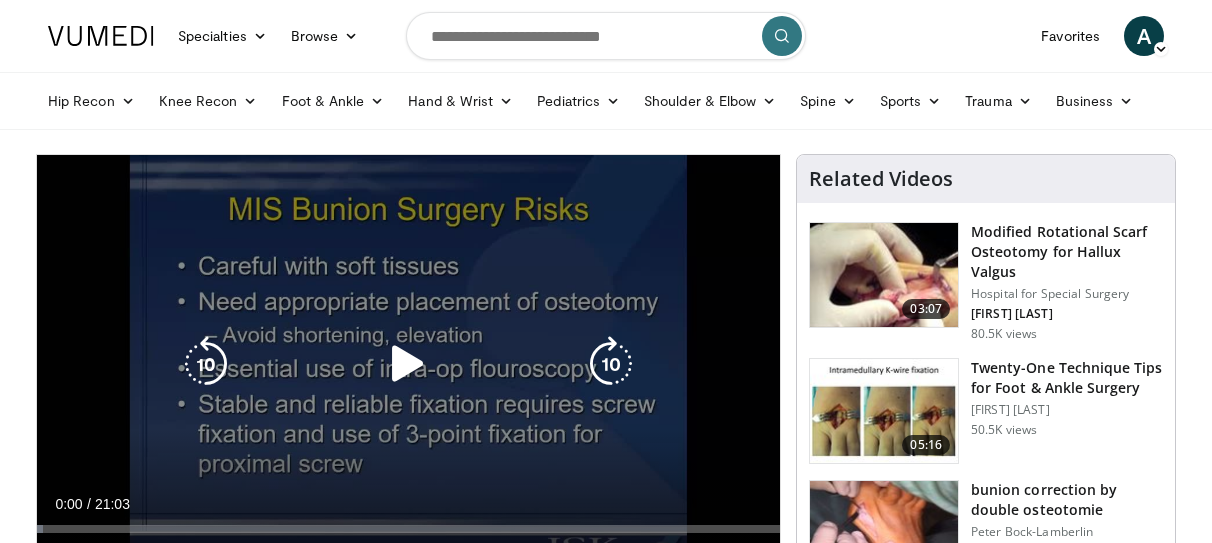 click at bounding box center [408, 364] 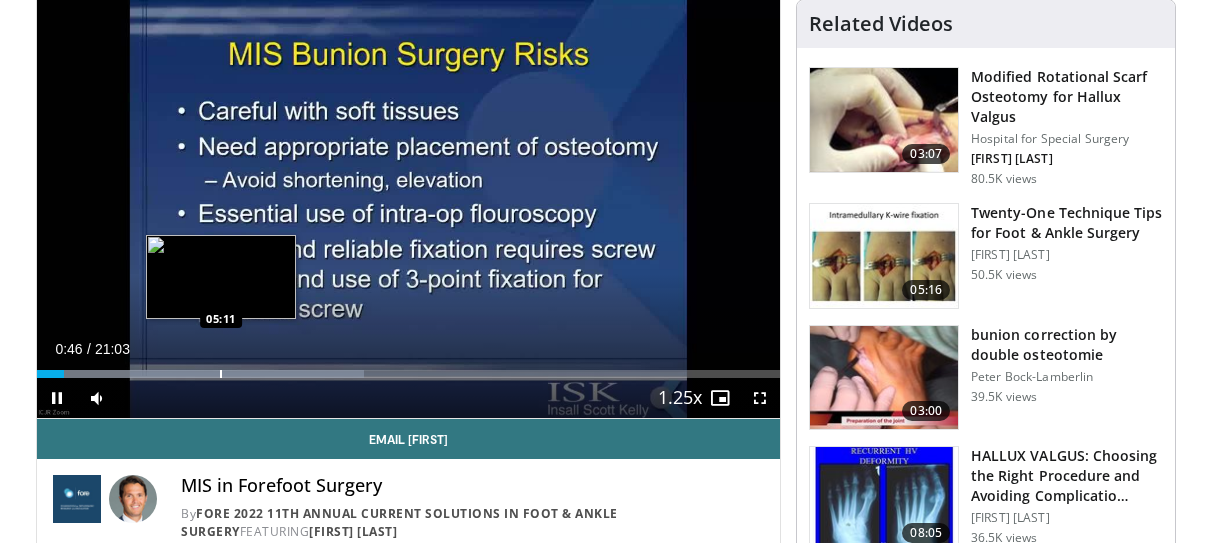 scroll, scrollTop: 155, scrollLeft: 1, axis: both 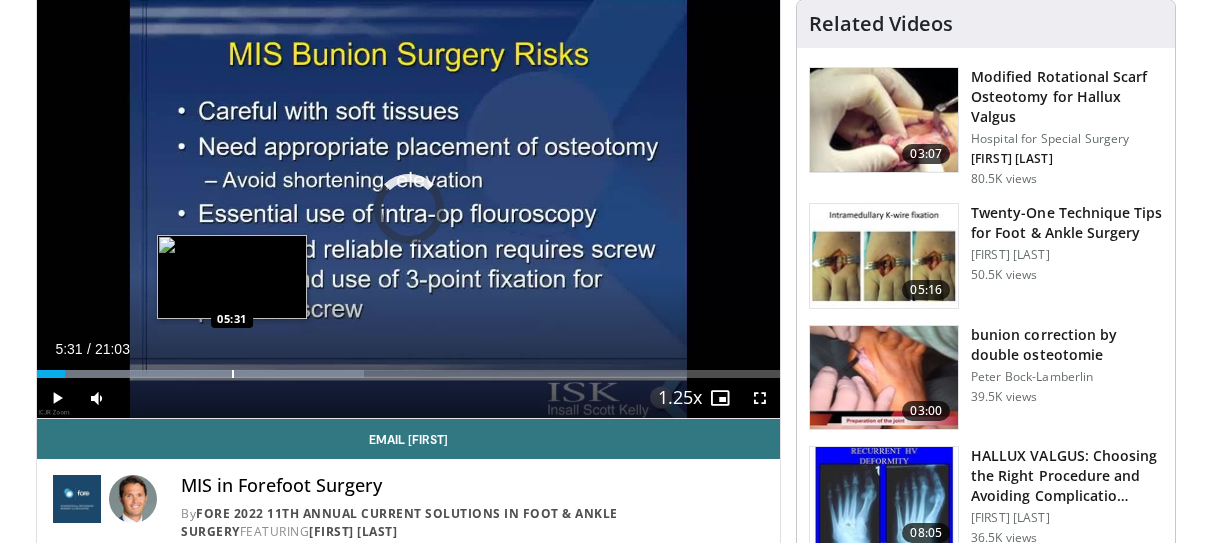 click on "Loaded :  43.98% 00:47 05:31" at bounding box center (408, 368) 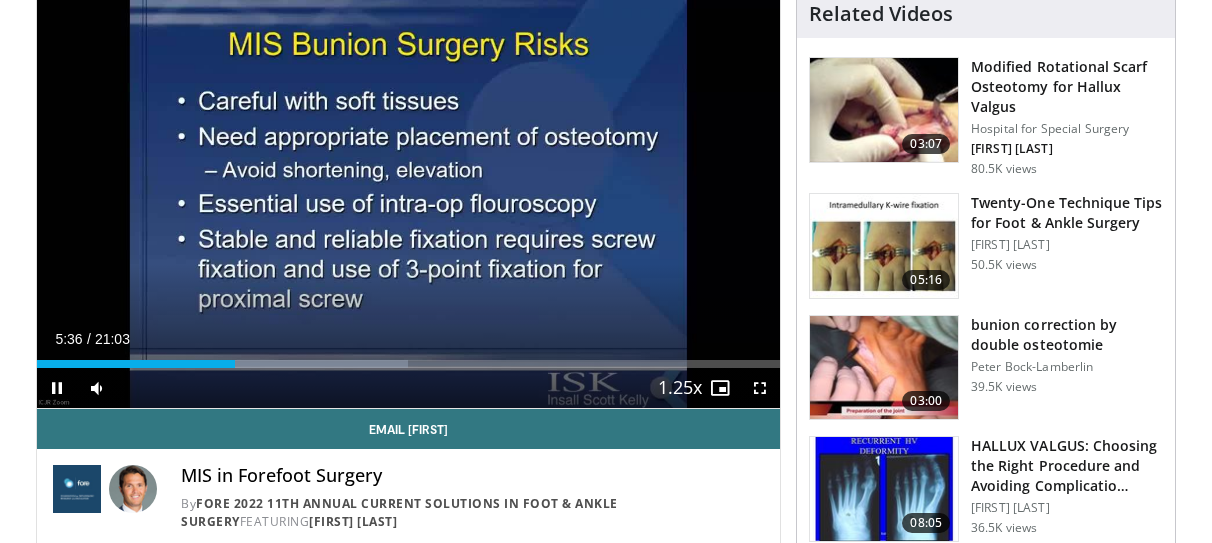 scroll, scrollTop: 165, scrollLeft: 0, axis: vertical 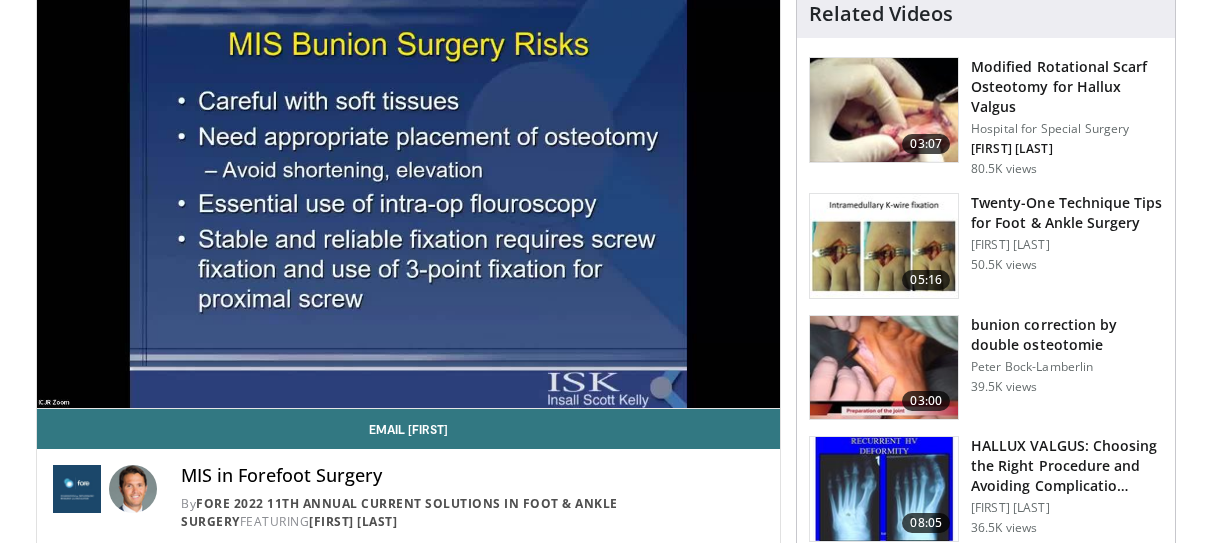 drag, startPoint x: 160, startPoint y: 391, endPoint x: 139, endPoint y: 389, distance: 21.095022 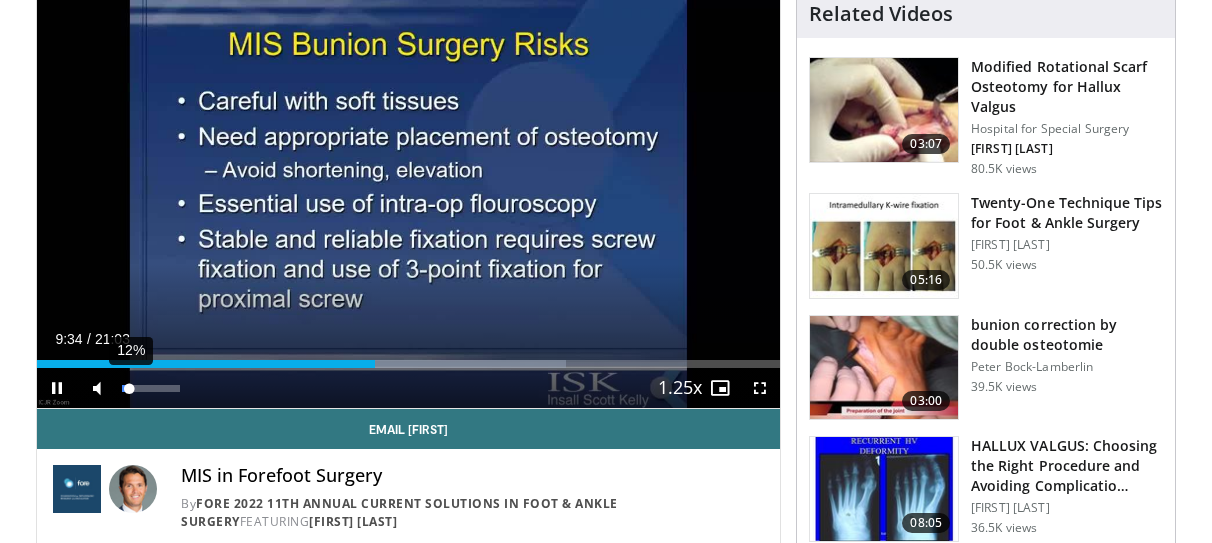 click at bounding box center (125, 388) 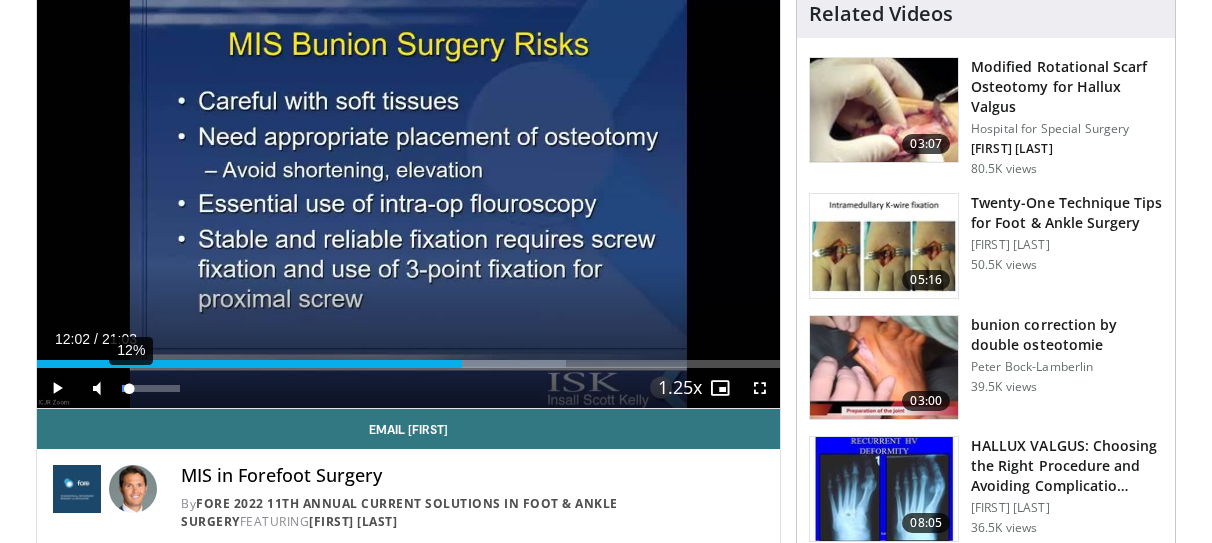 drag, startPoint x: 129, startPoint y: 386, endPoint x: 145, endPoint y: 392, distance: 17.088007 